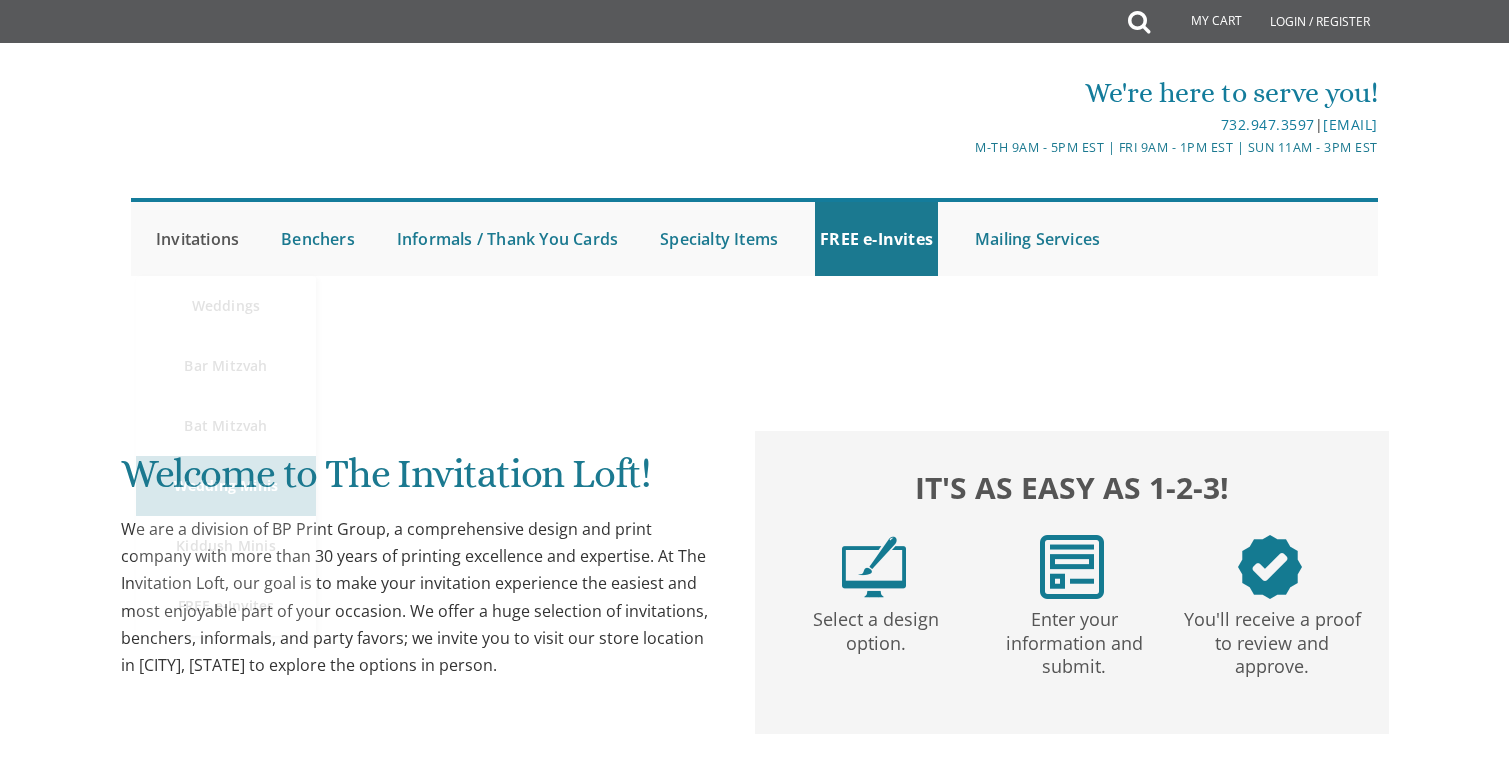 scroll, scrollTop: 0, scrollLeft: 0, axis: both 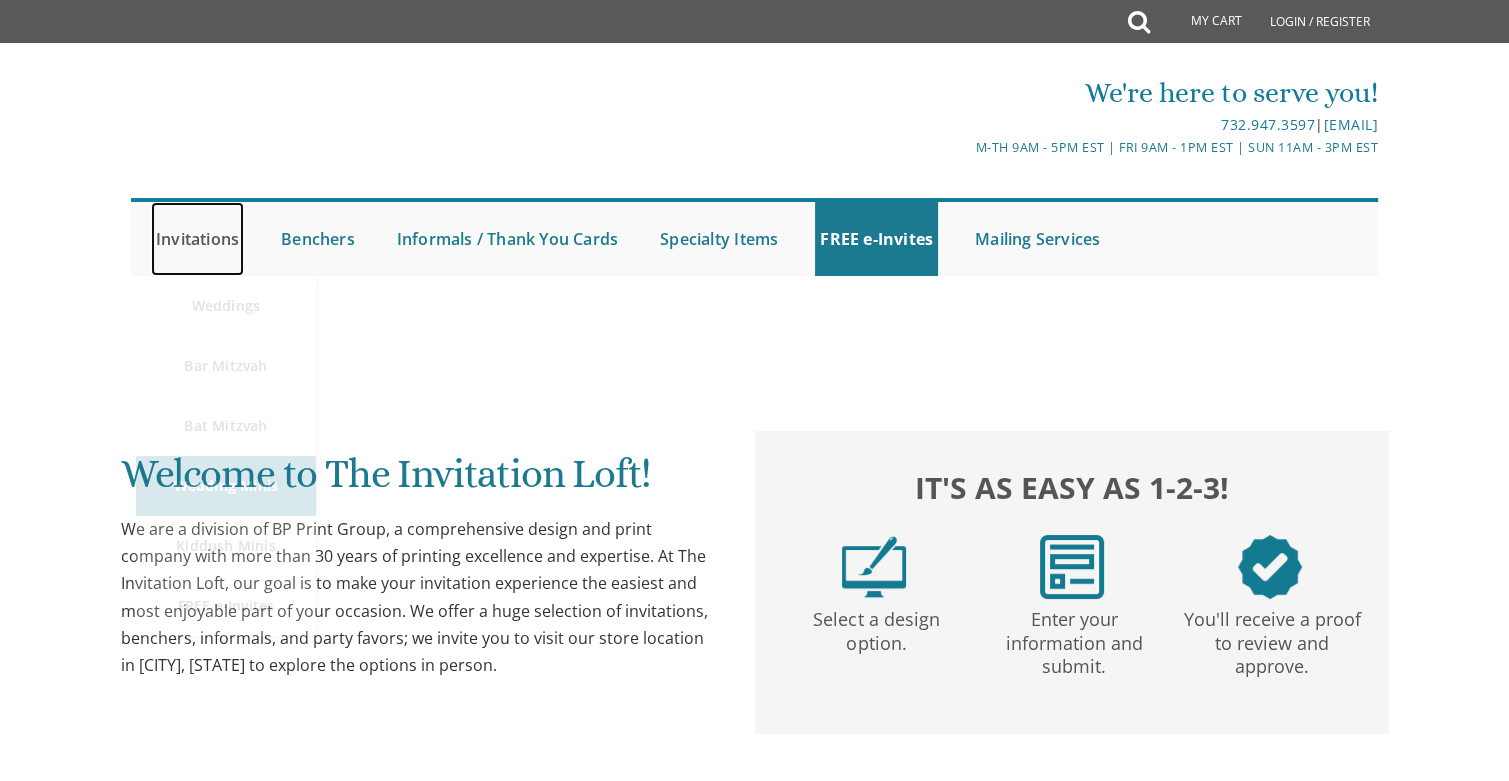 click on "Invitations" at bounding box center [197, 239] 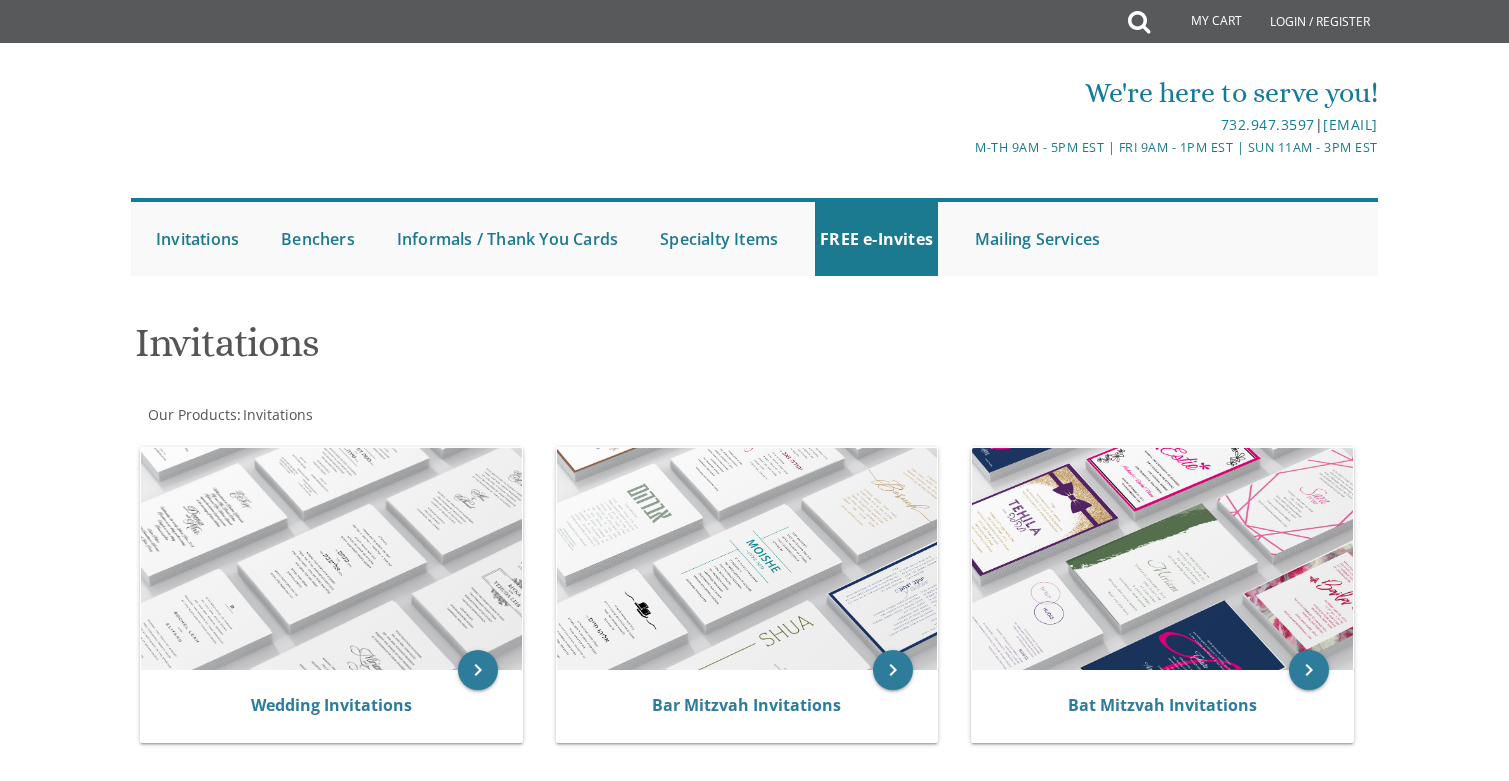 scroll, scrollTop: 0, scrollLeft: 0, axis: both 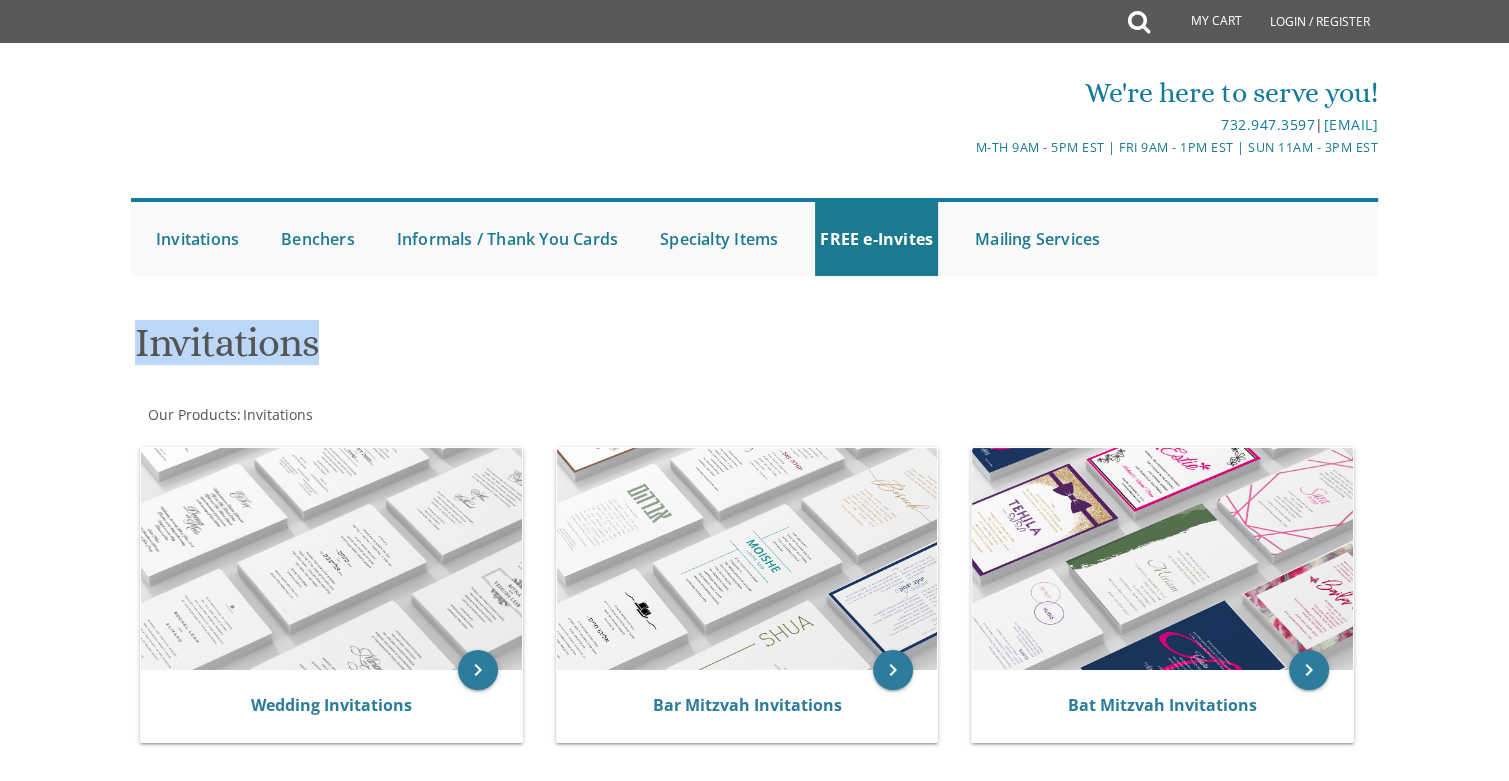 click at bounding box center [331, 559] 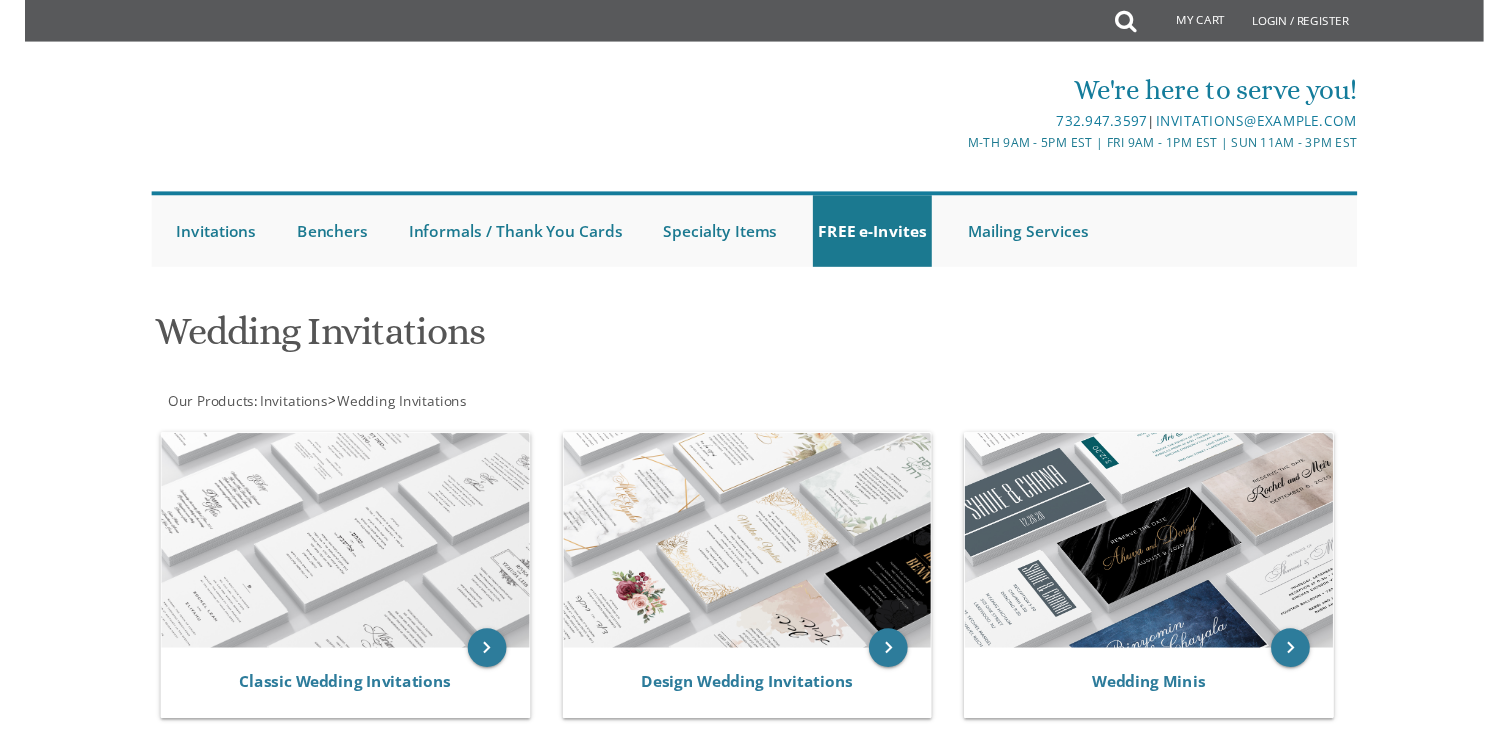 scroll, scrollTop: 0, scrollLeft: 0, axis: both 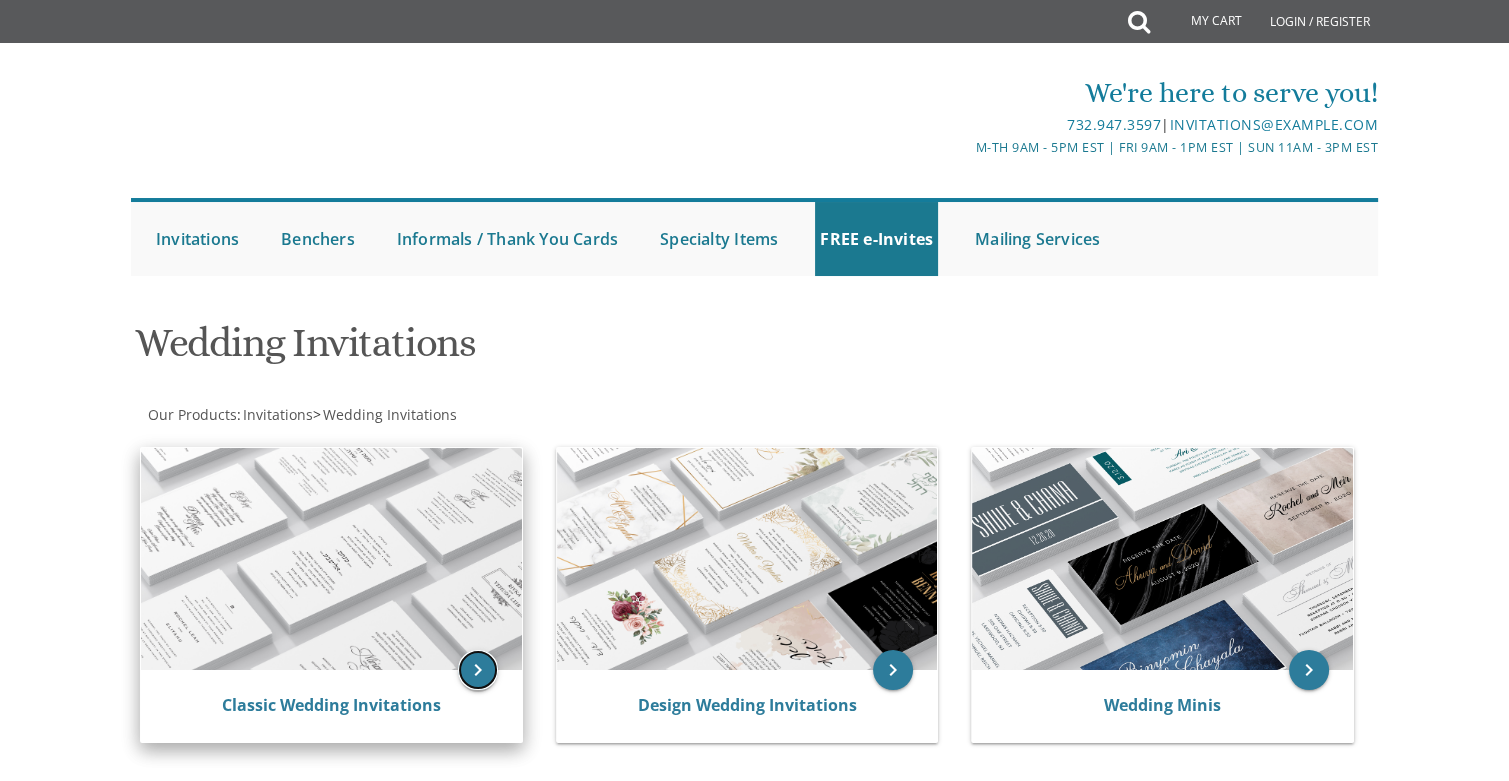click on "keyboard_arrow_right" at bounding box center (478, 670) 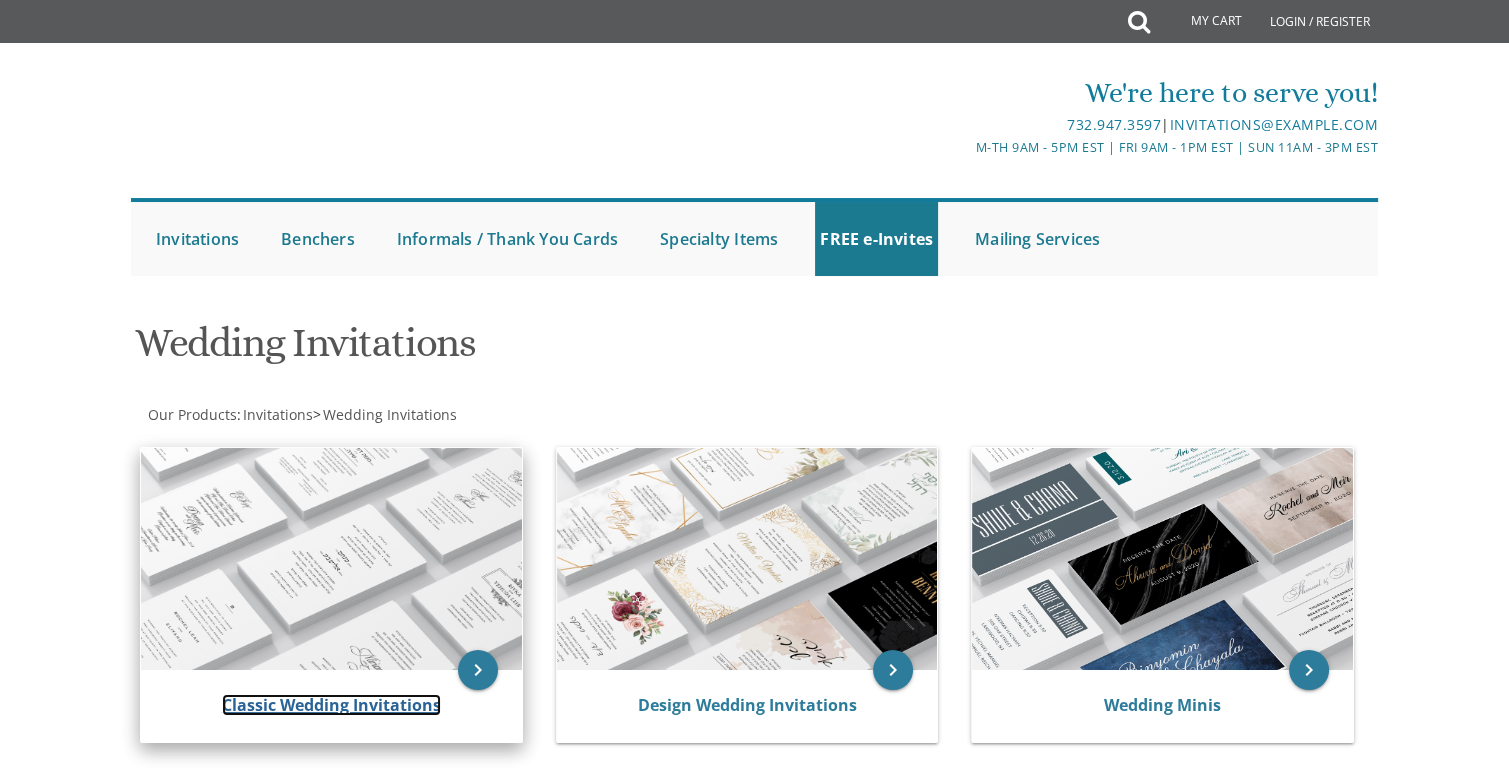 click on "Classic Wedding Invitations" at bounding box center (331, 705) 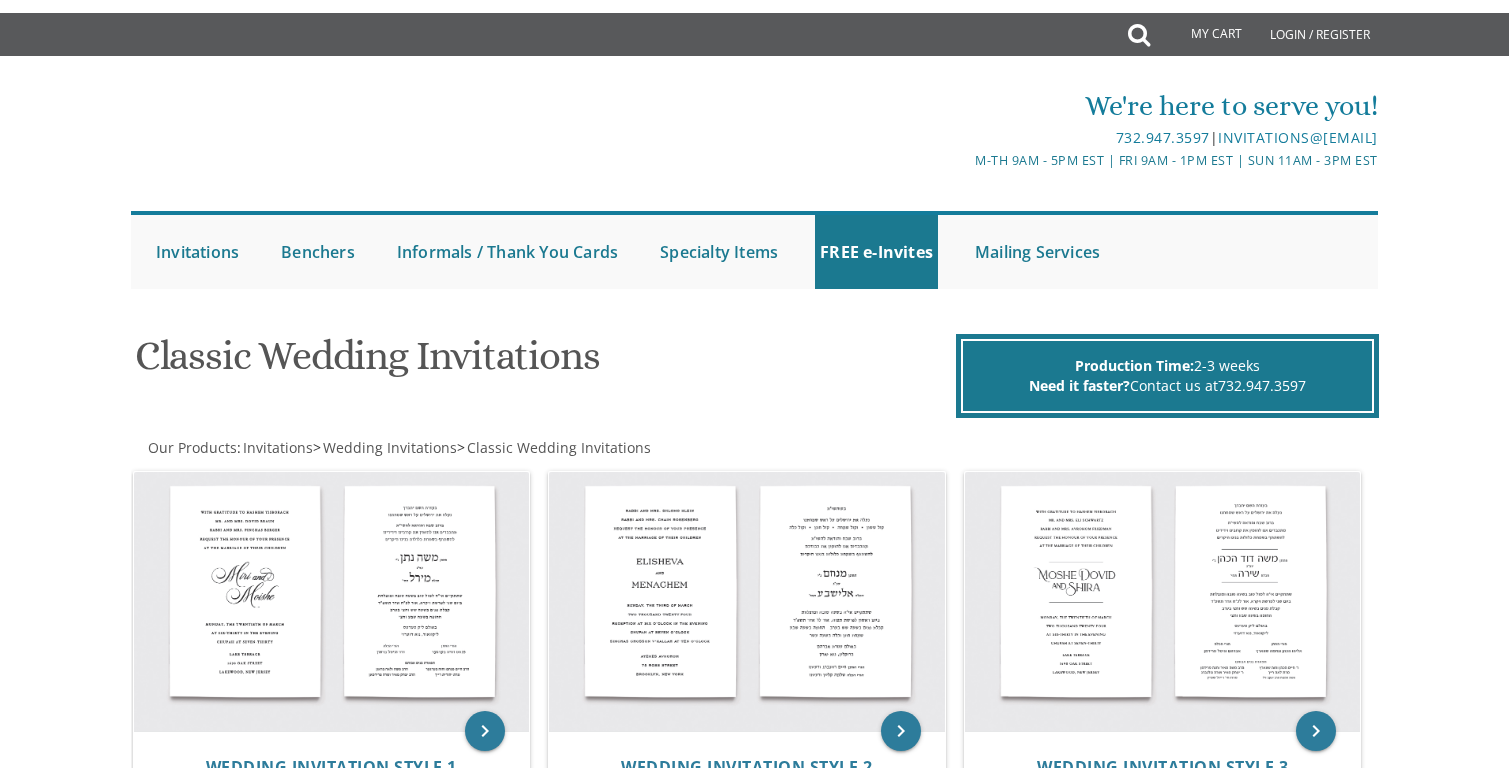 scroll, scrollTop: 0, scrollLeft: 0, axis: both 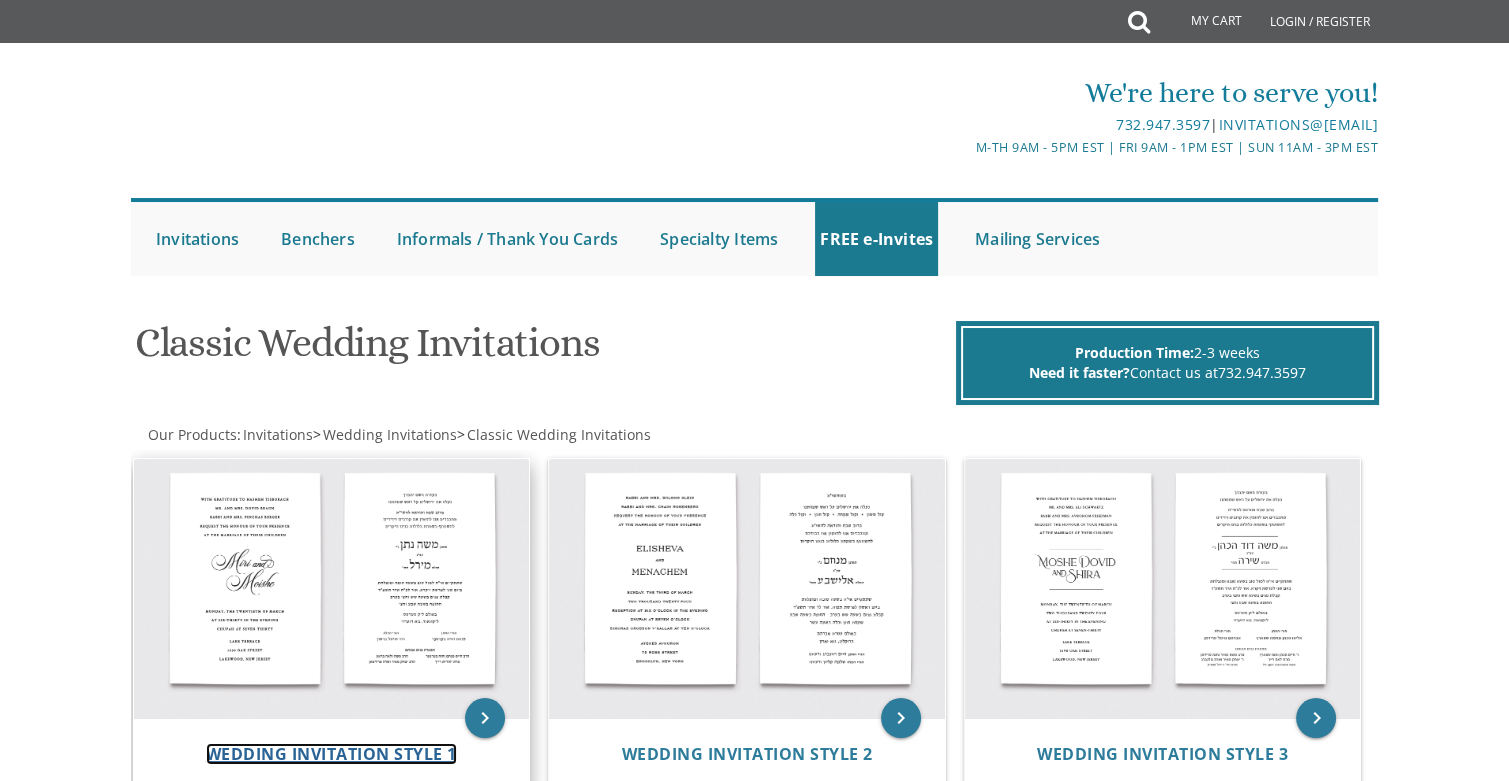 click on "Wedding Invitation Style 1" at bounding box center [331, 754] 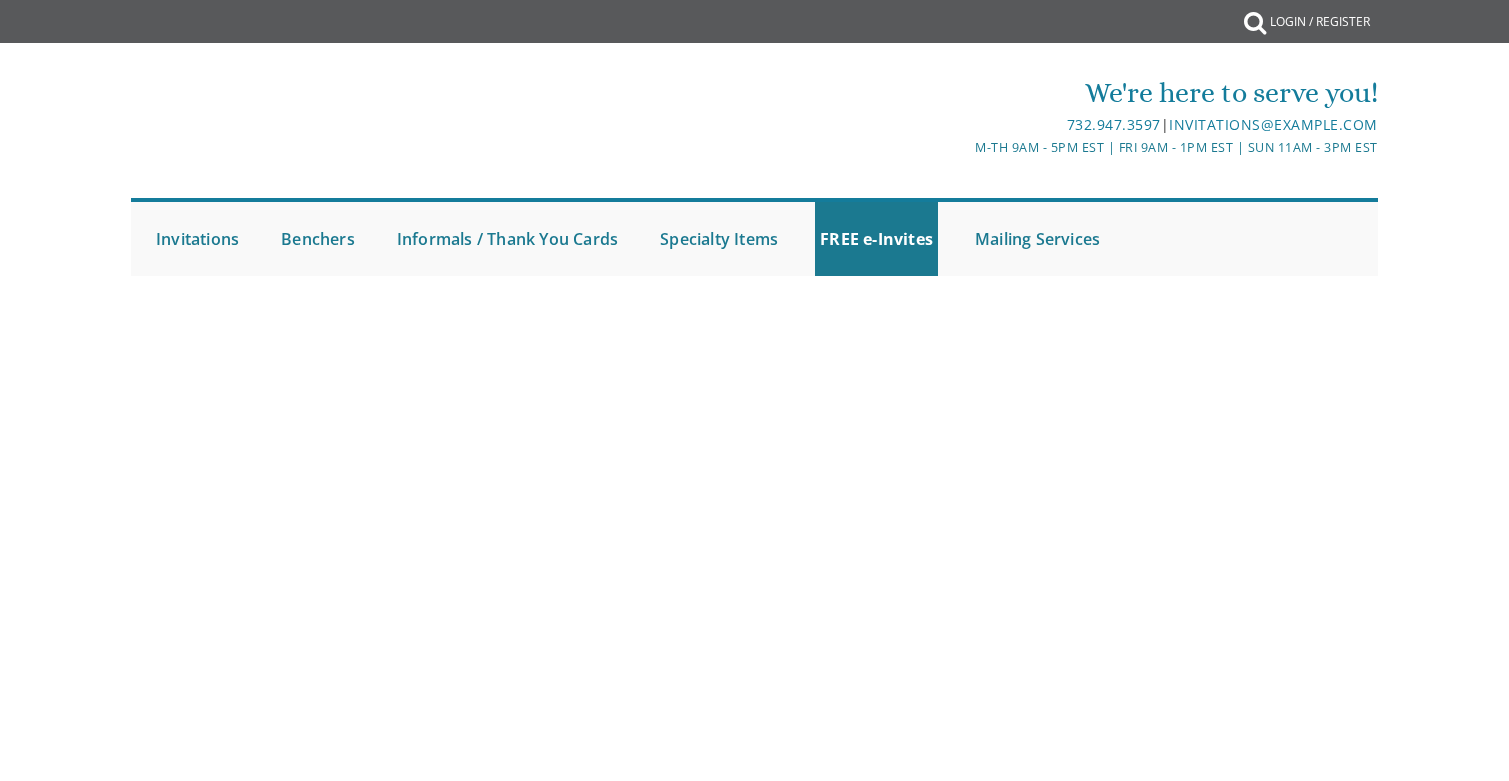 scroll, scrollTop: 0, scrollLeft: 0, axis: both 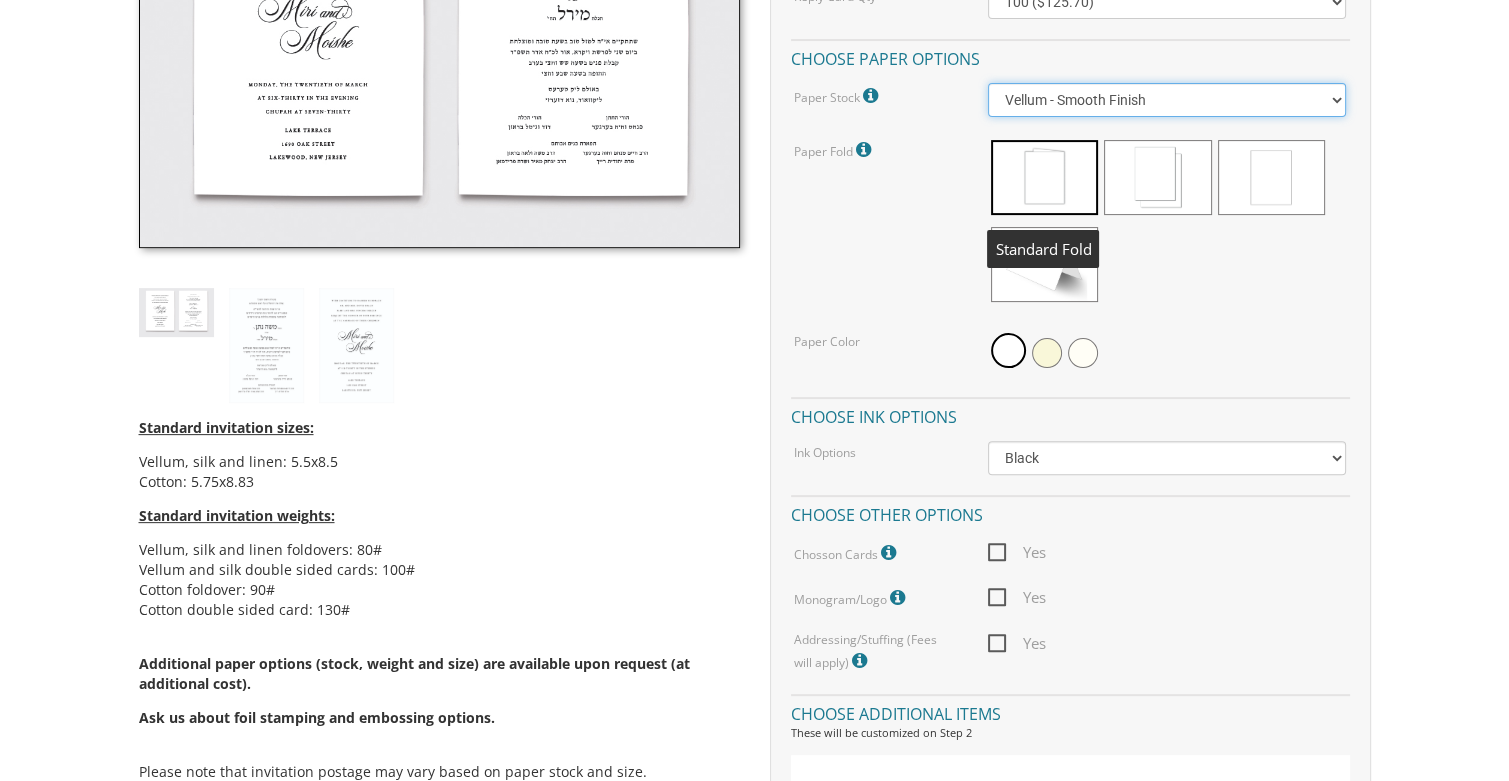 click on "Vellum - Smooth Finish Linen - Subtle Embossed Crosshatch Texture Silk - Soft, Fabric-like Finish Cotton  - Rich Texture, Premium Quality" at bounding box center [1167, 100] 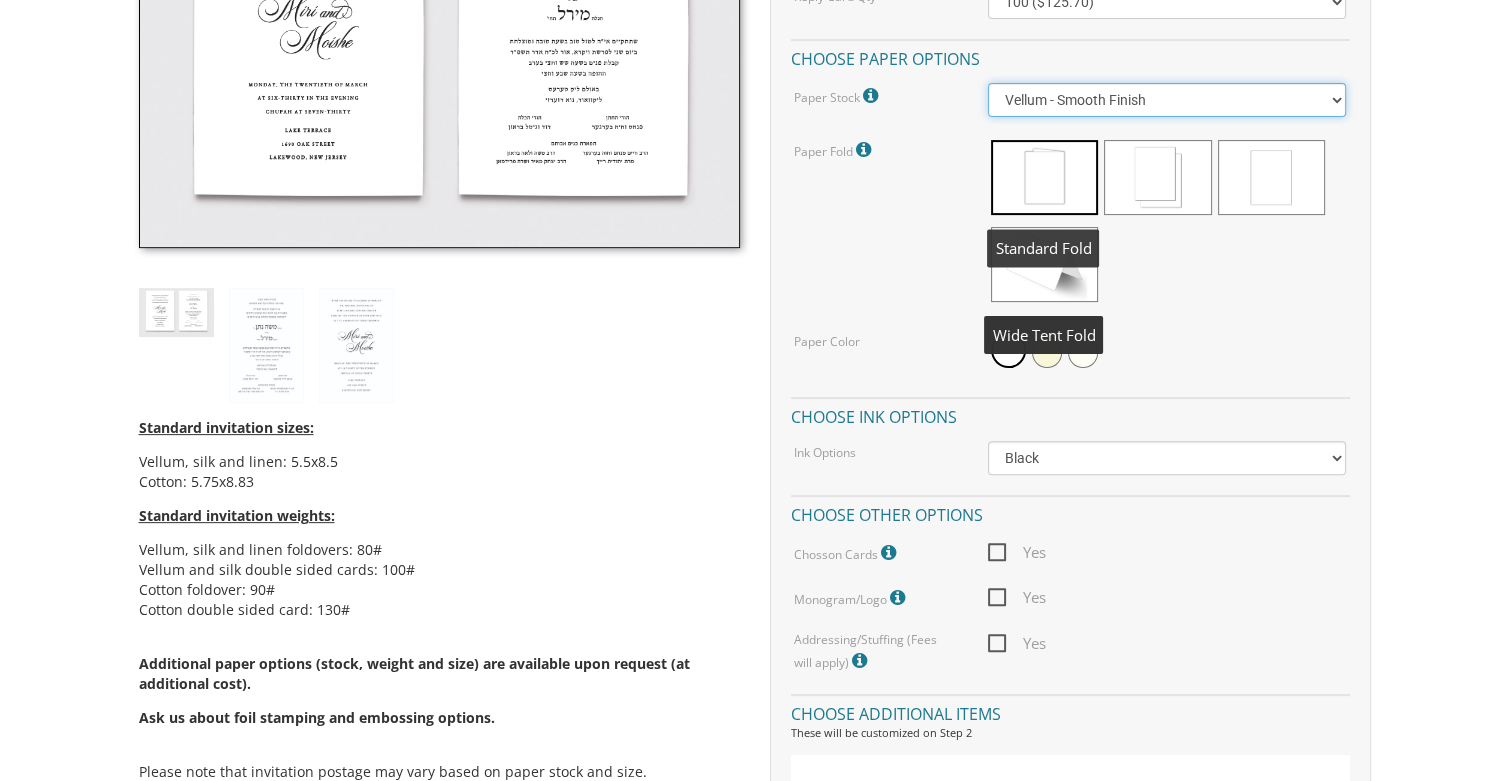 click on "Vellum - Smooth Finish Linen - Subtle Embossed Crosshatch Texture Silk - Soft, Fabric-like Finish Cotton  - Rich Texture, Premium Quality" at bounding box center [1167, 100] 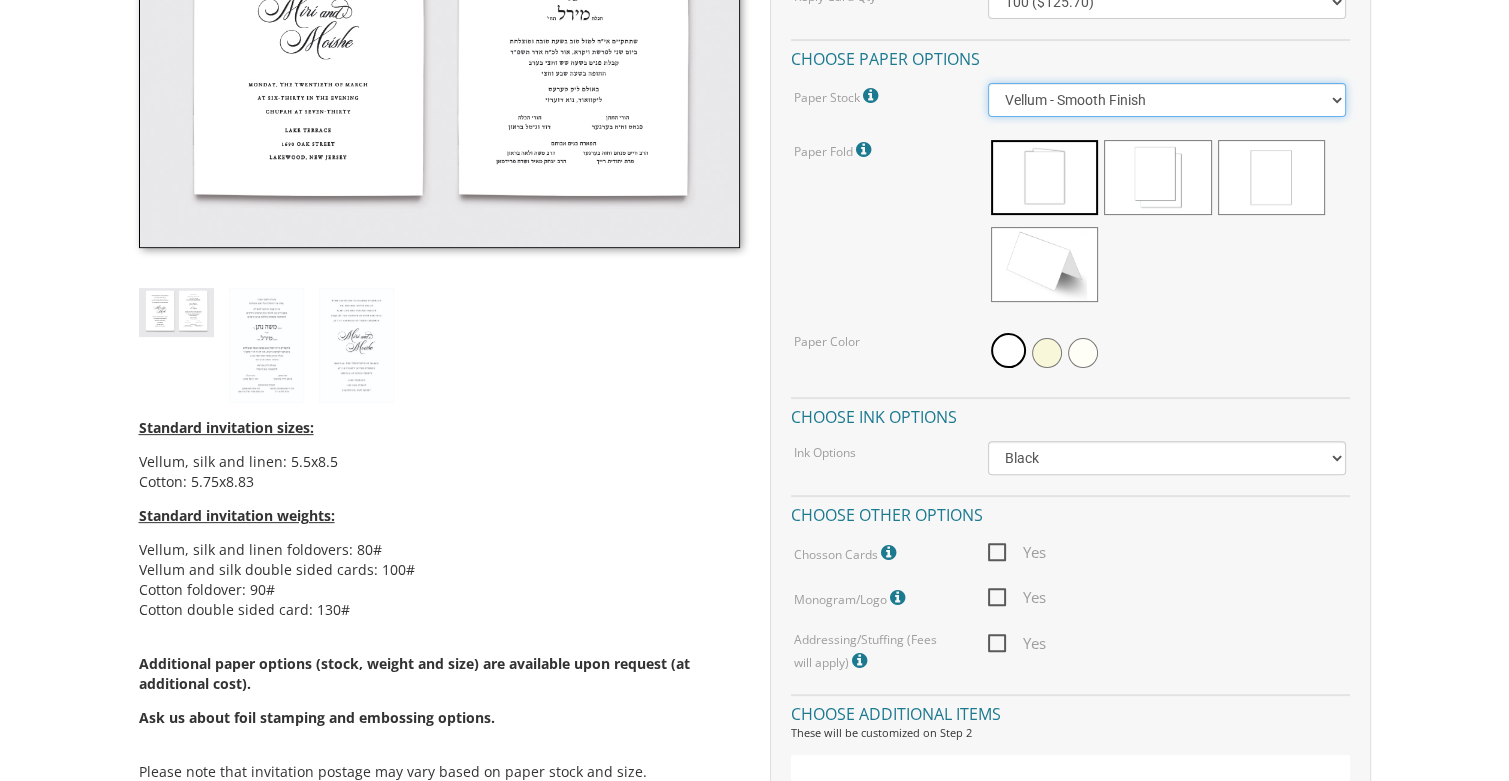 click on "Vellum - Smooth Finish Linen - Subtle Embossed Crosshatch Texture Silk - Soft, Fabric-like Finish Cotton  - Rich Texture, Premium Quality" at bounding box center (1167, 100) 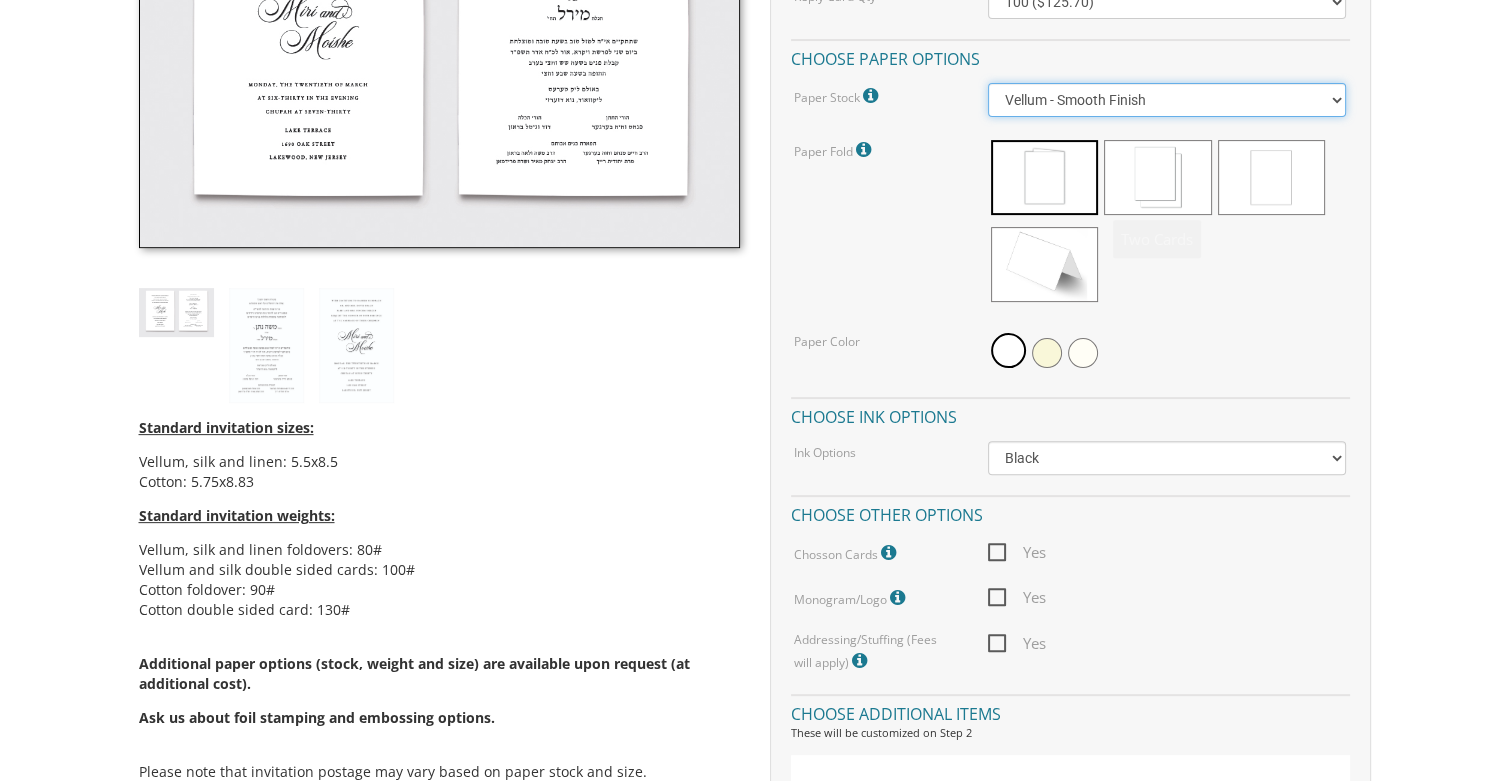 click on "Vellum - Smooth Finish Linen - Subtle Embossed Crosshatch Texture Silk - Soft, Fabric-like Finish Cotton  - Rich Texture, Premium Quality" at bounding box center [1167, 100] 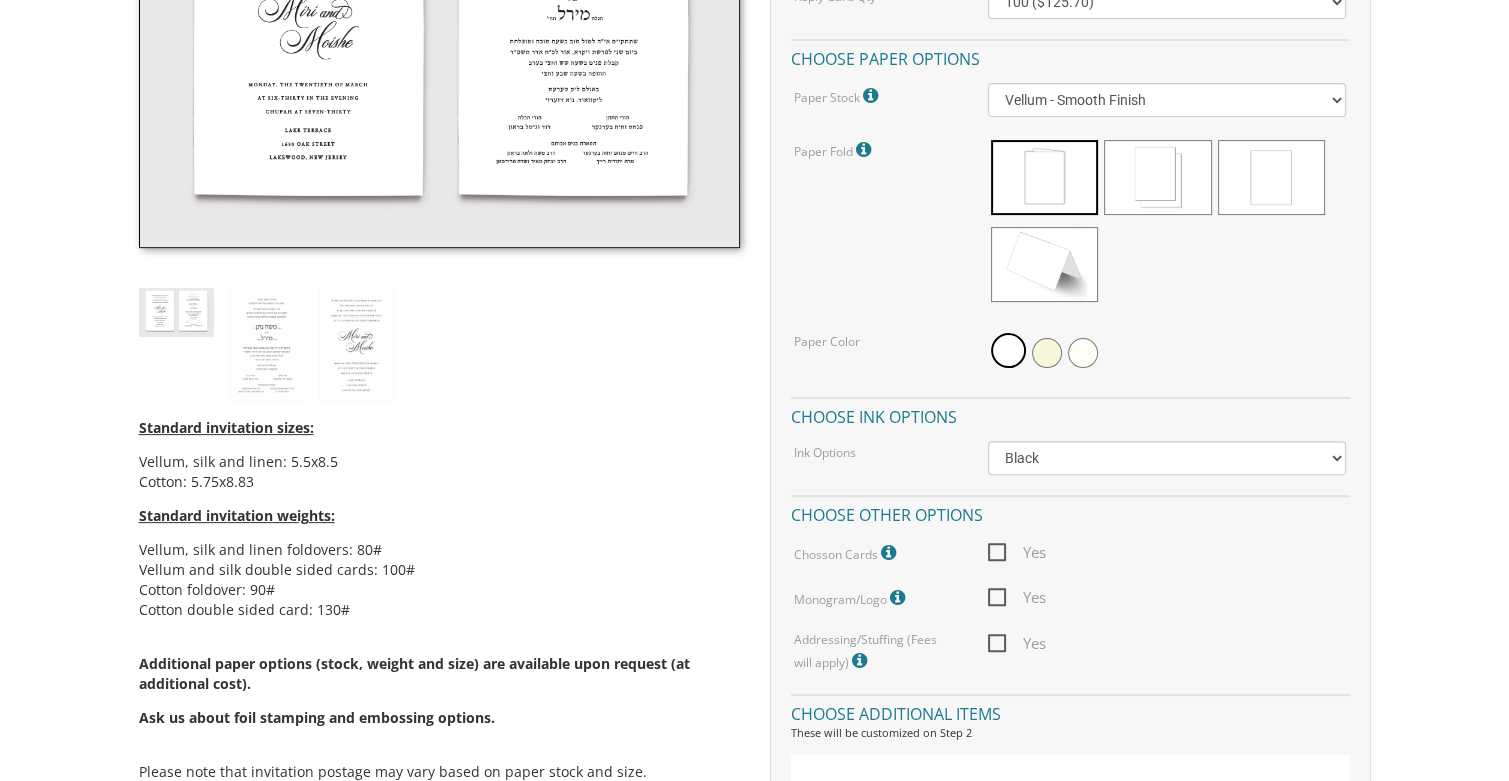 click at bounding box center (1167, 353) 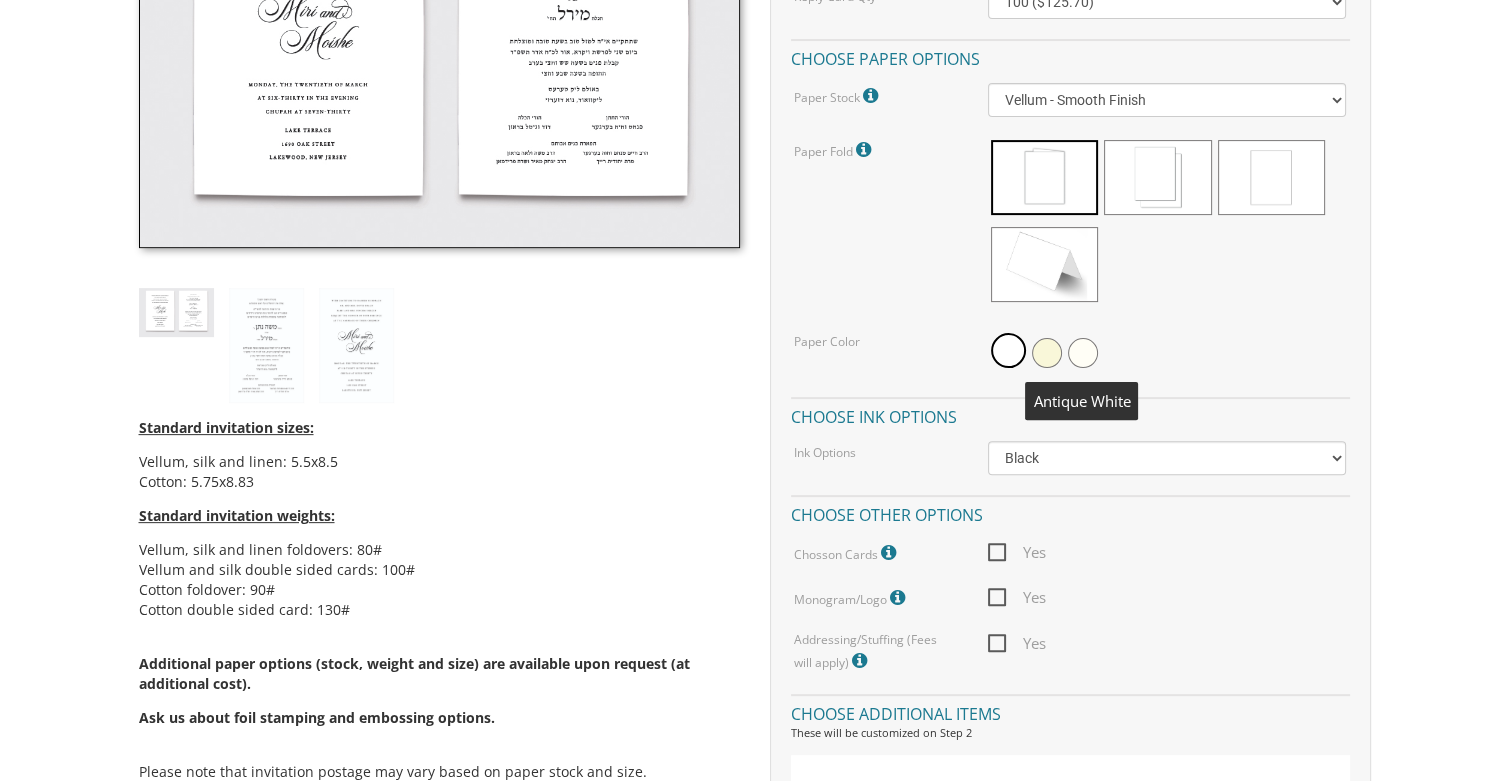 click at bounding box center [1083, 353] 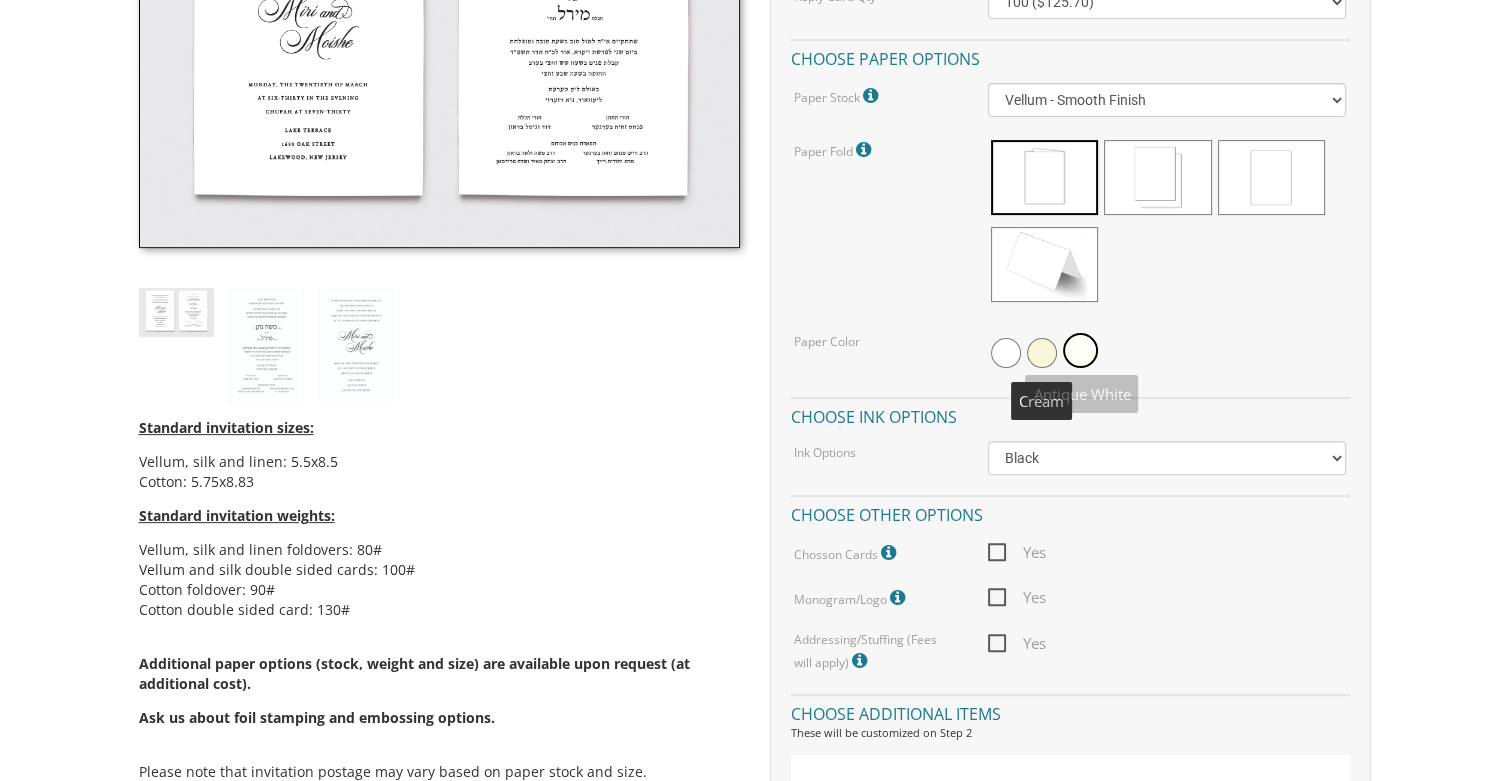 click at bounding box center [1042, 353] 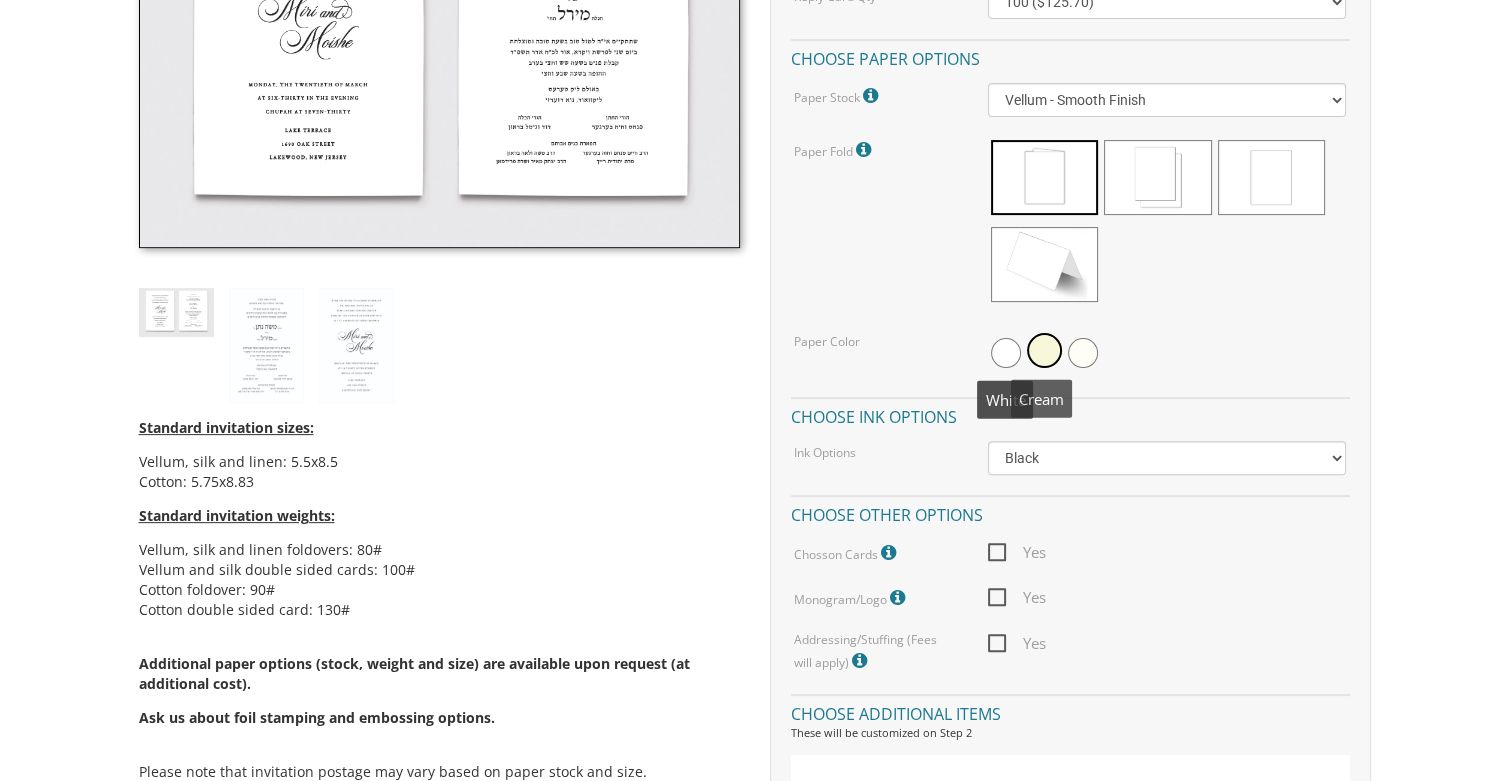 click at bounding box center (1006, 353) 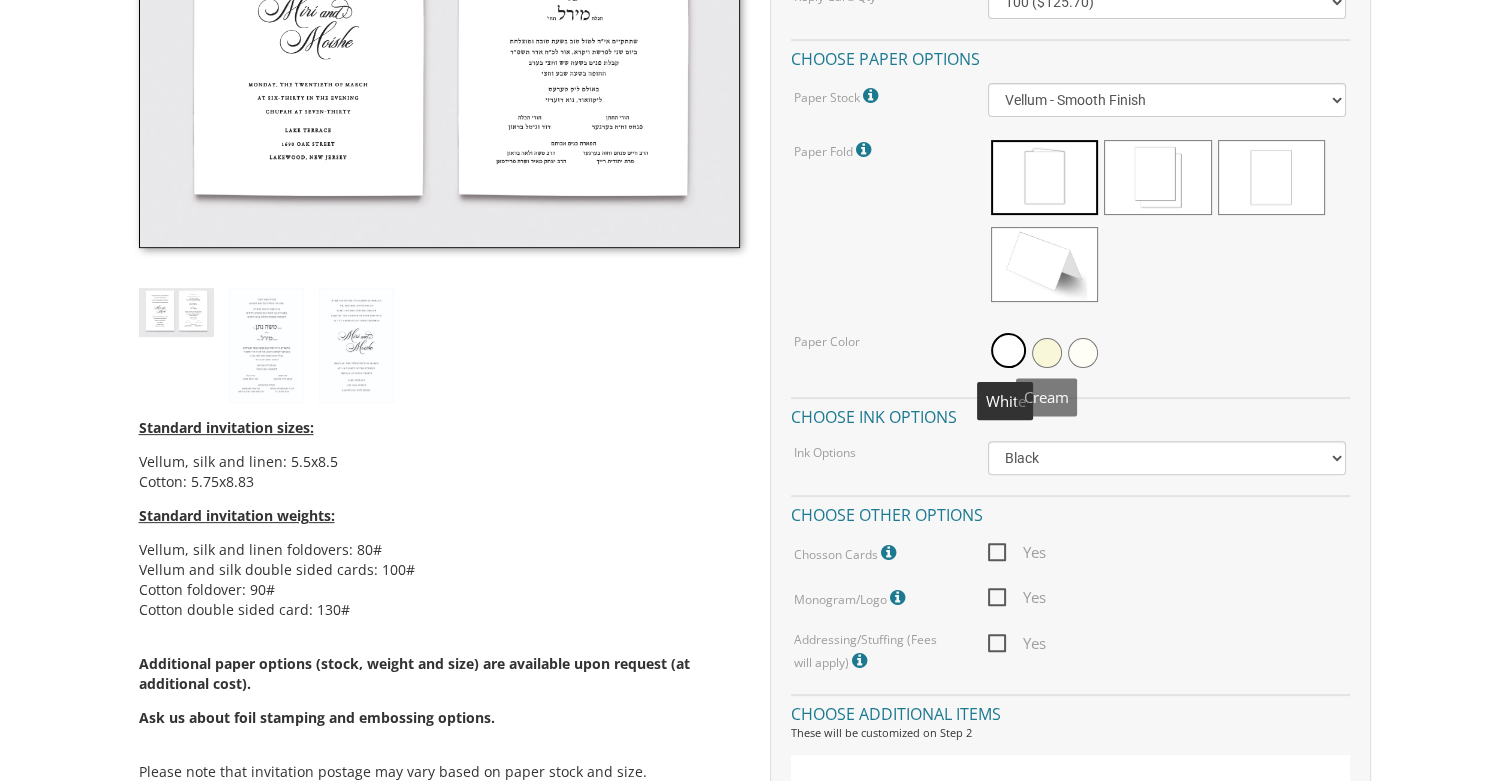 click at bounding box center (1047, 353) 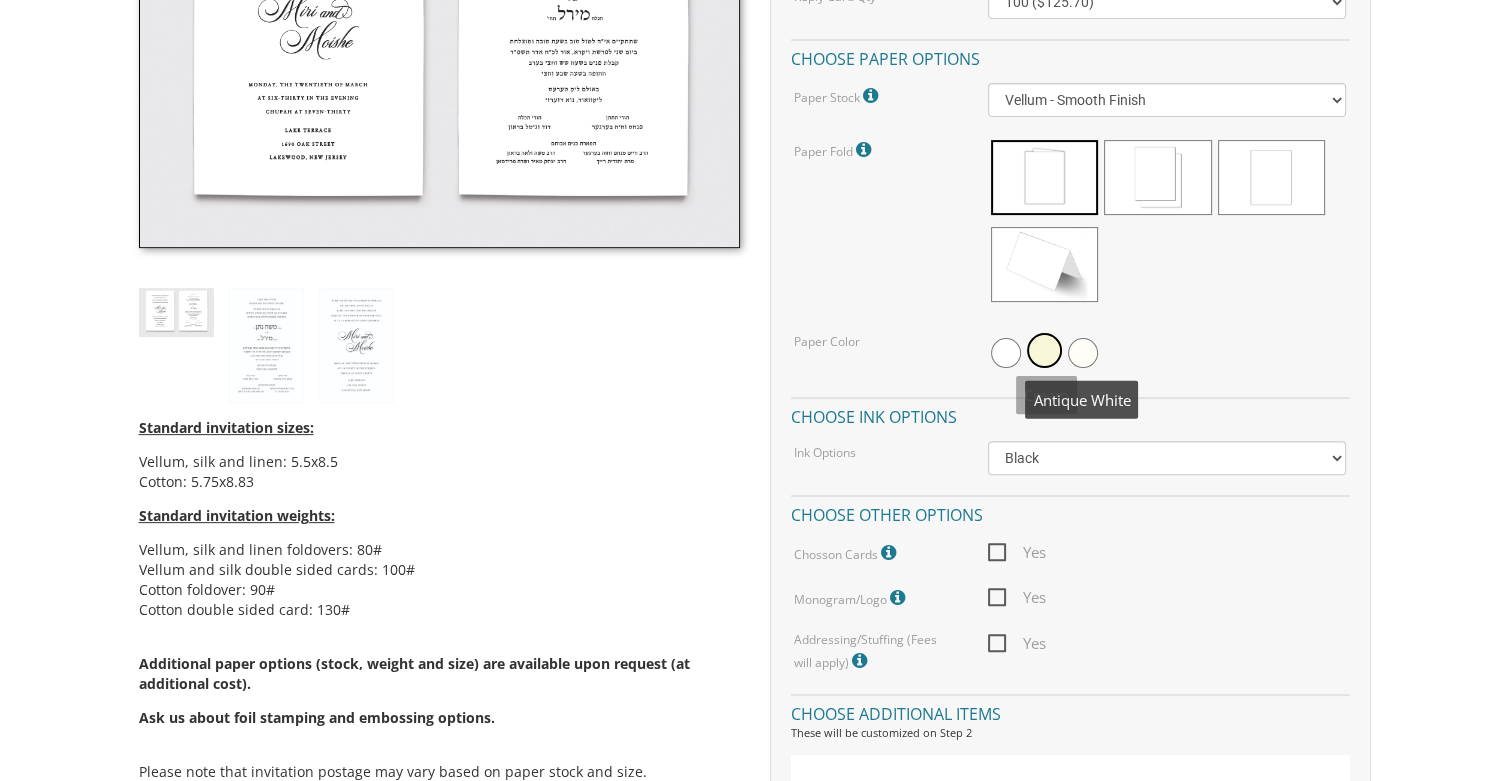 click at bounding box center [1083, 353] 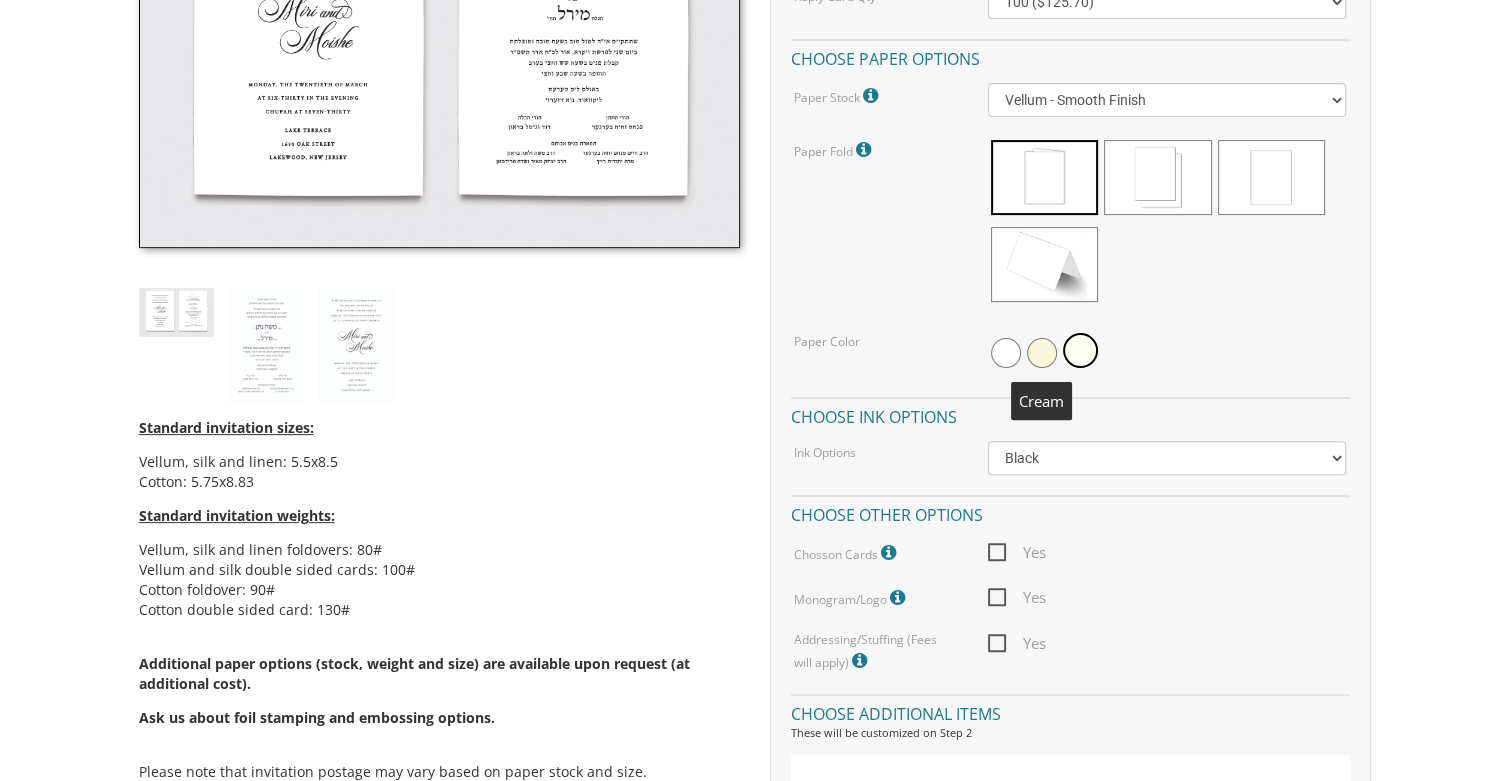 click at bounding box center [1042, 353] 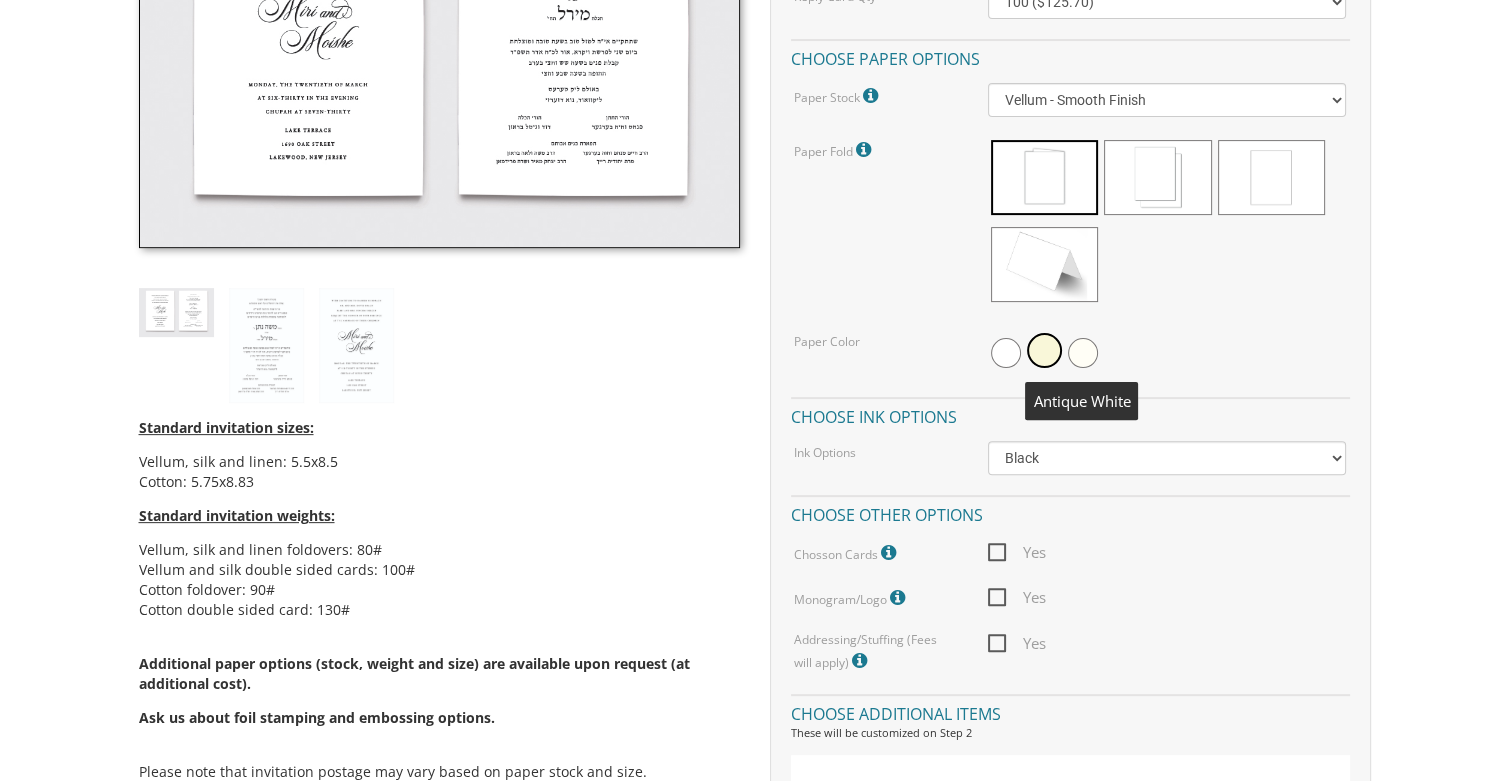 click at bounding box center [1083, 353] 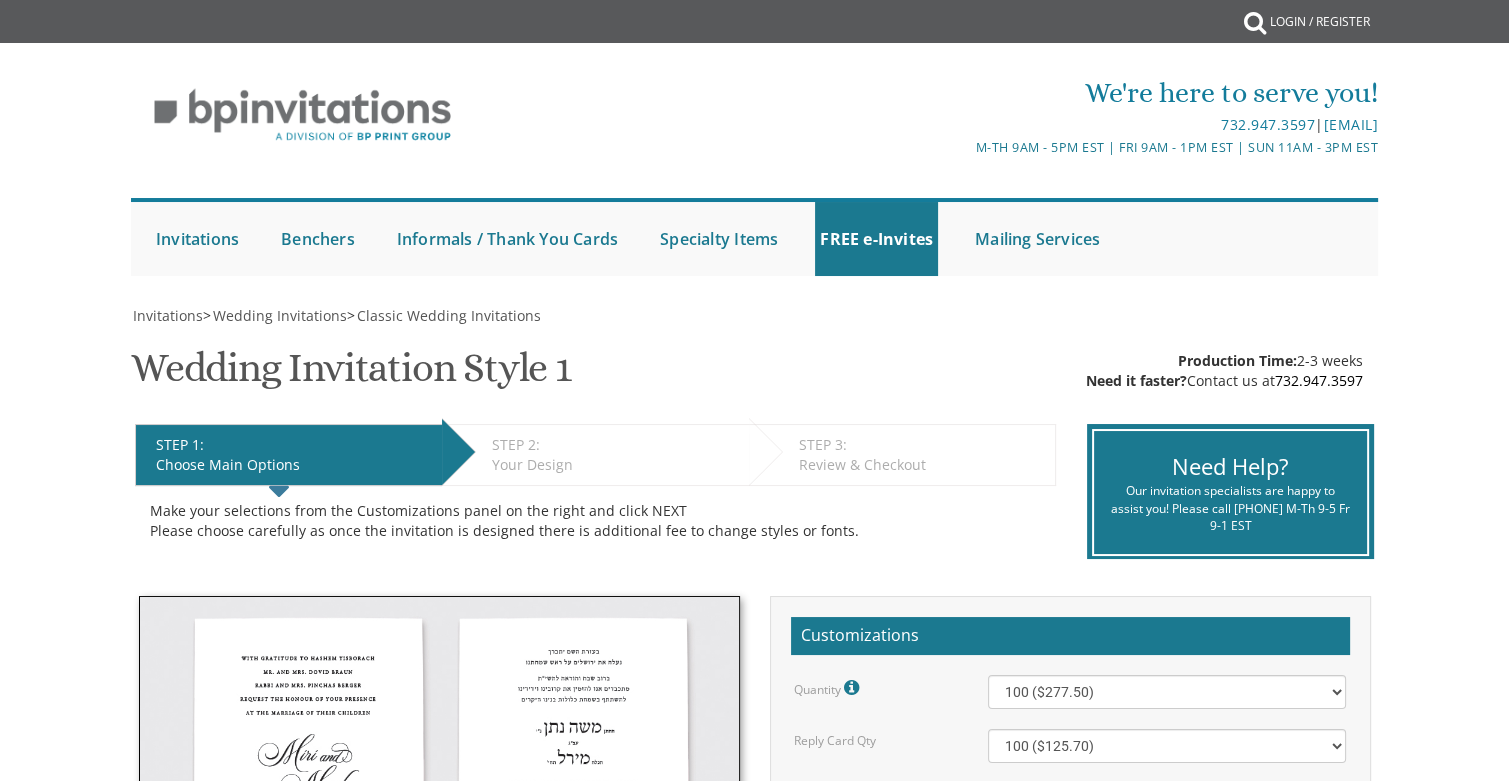 scroll, scrollTop: 744, scrollLeft: 0, axis: vertical 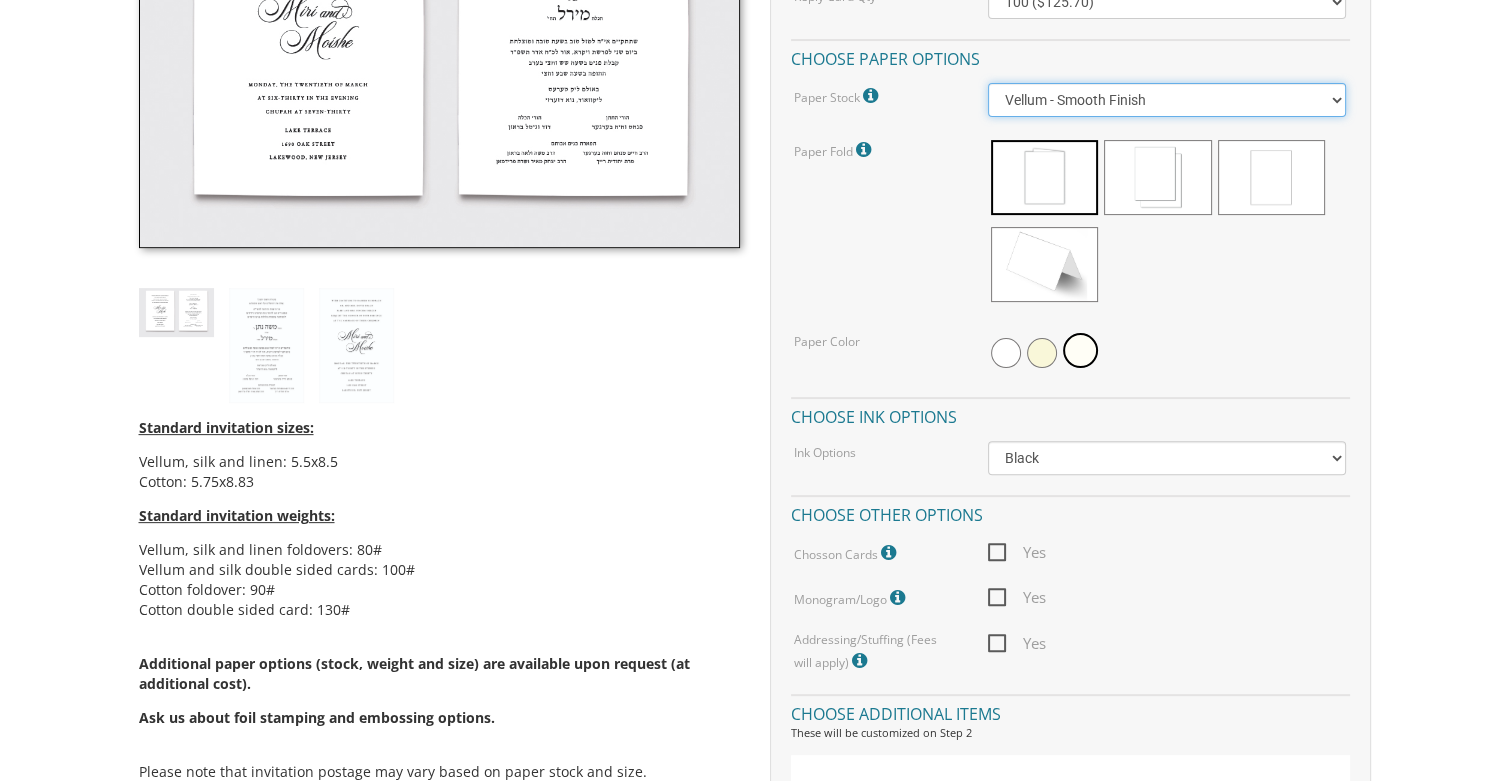 click on "Vellum - Smooth Finish" at bounding box center (0, 0) 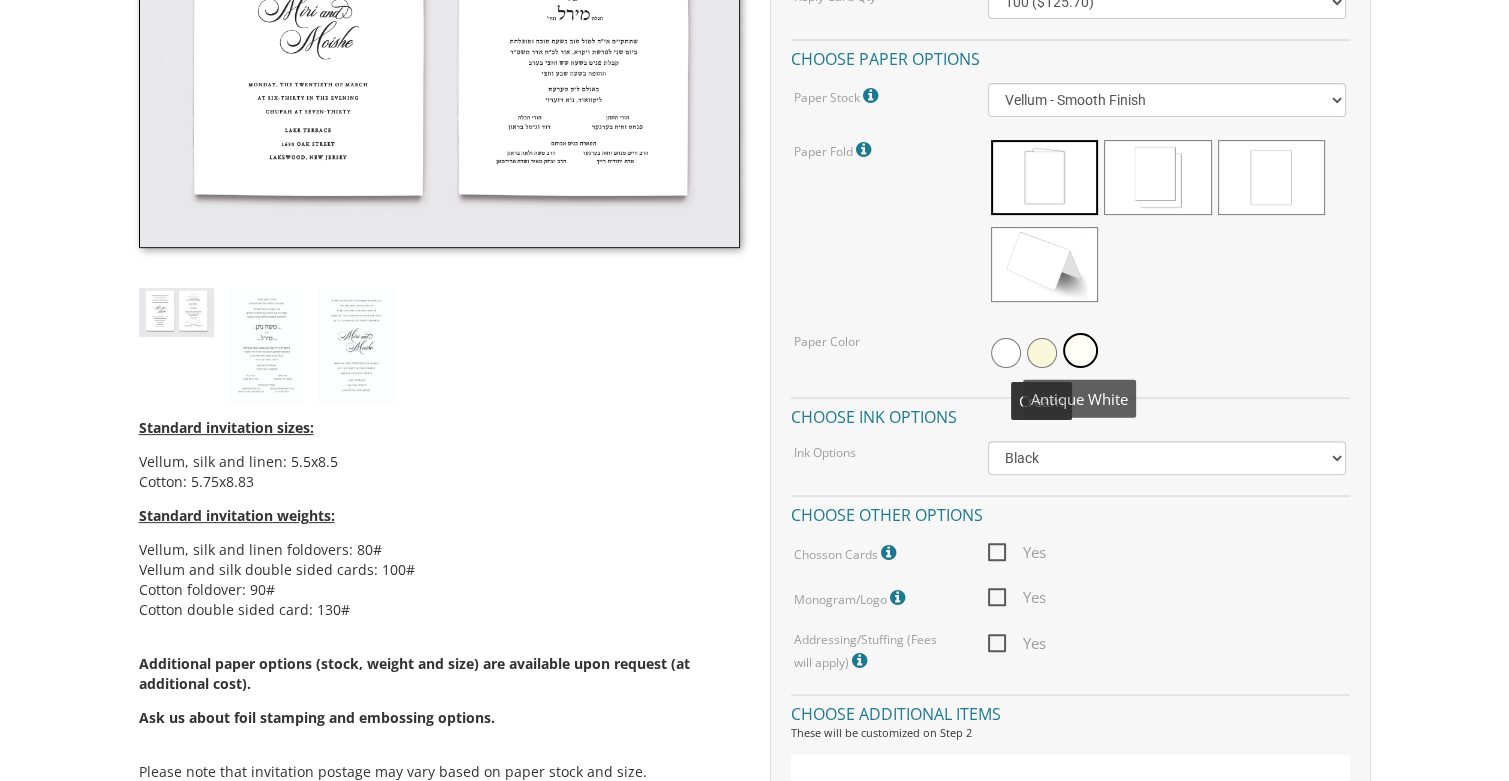click at bounding box center (1042, 353) 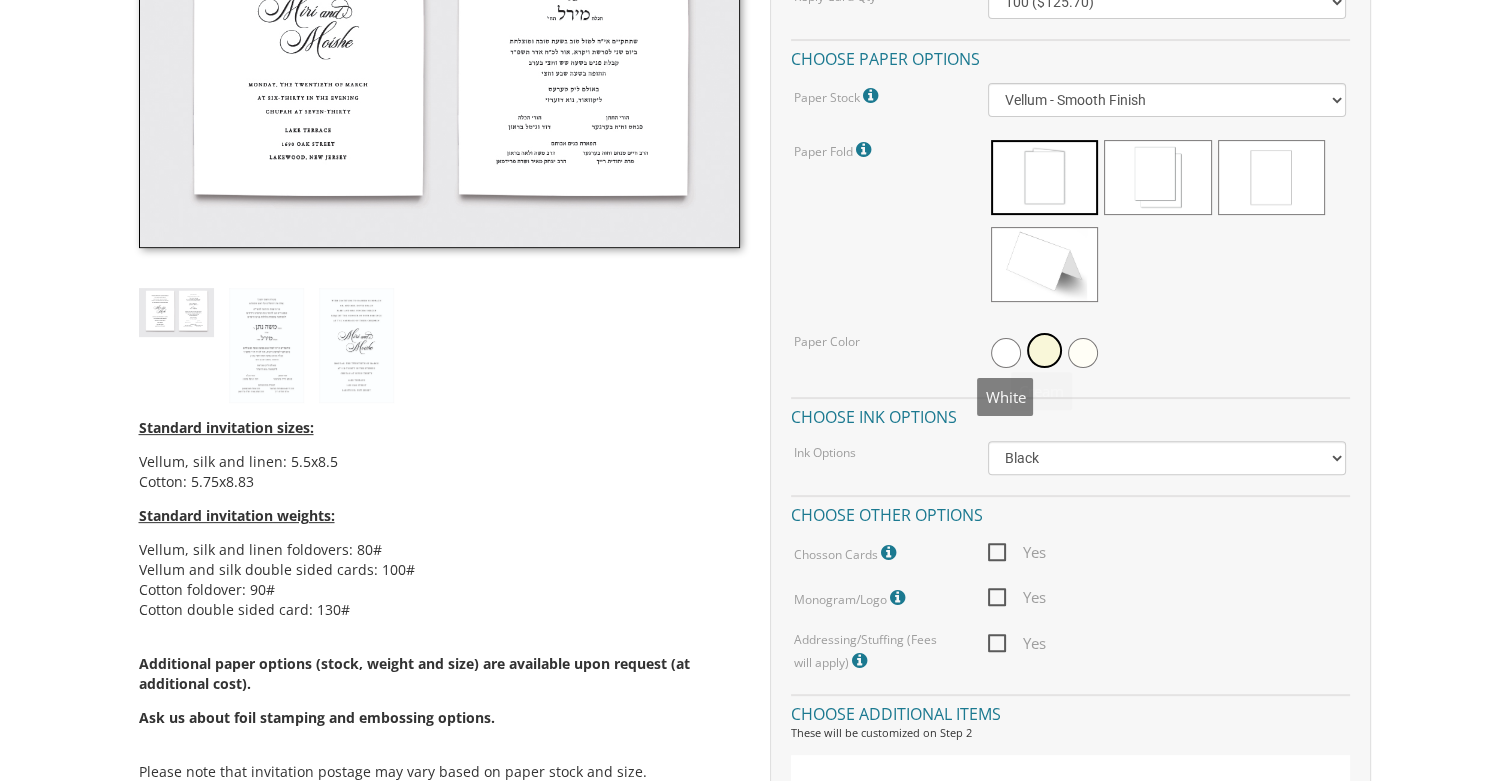 click at bounding box center (1006, 353) 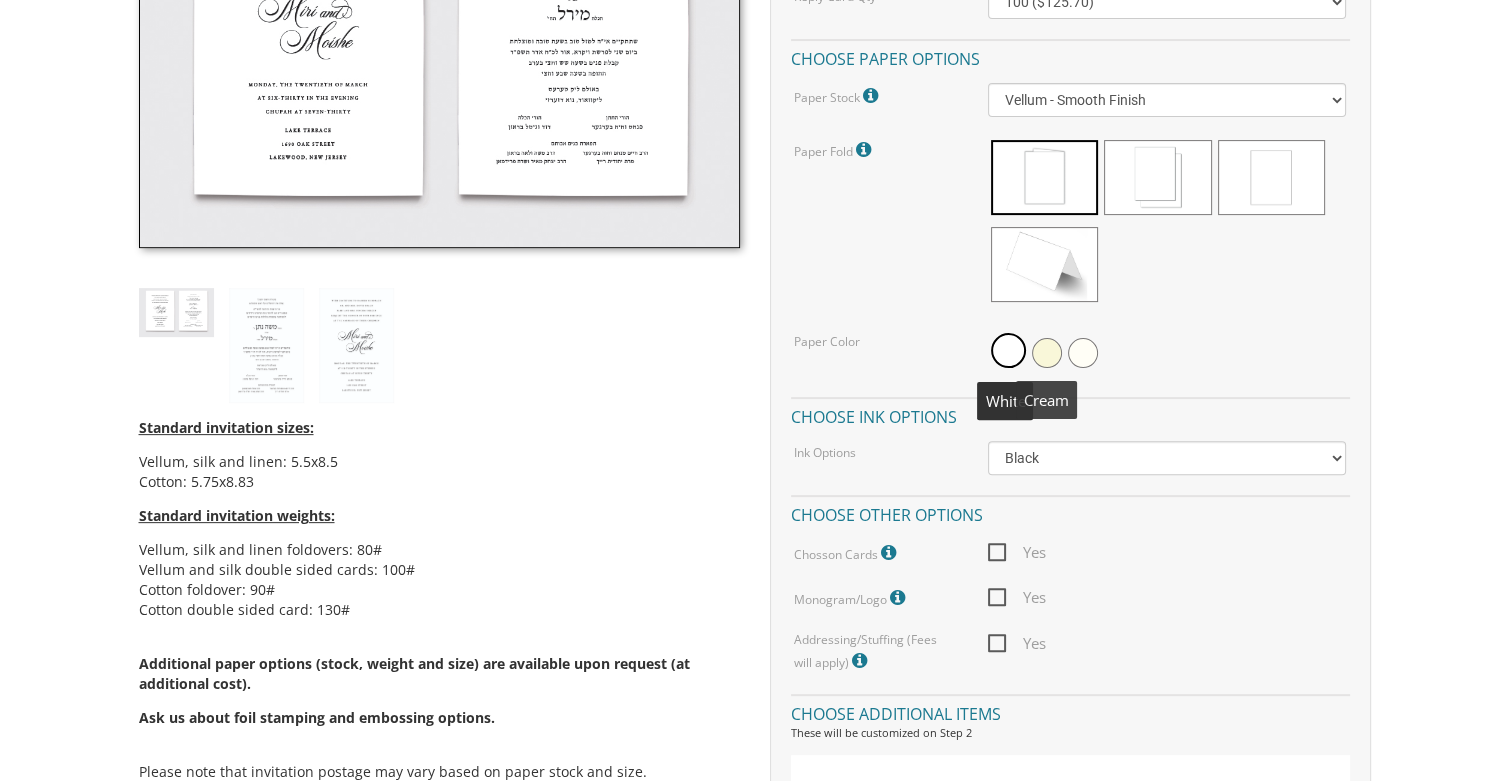 click at bounding box center [1083, 353] 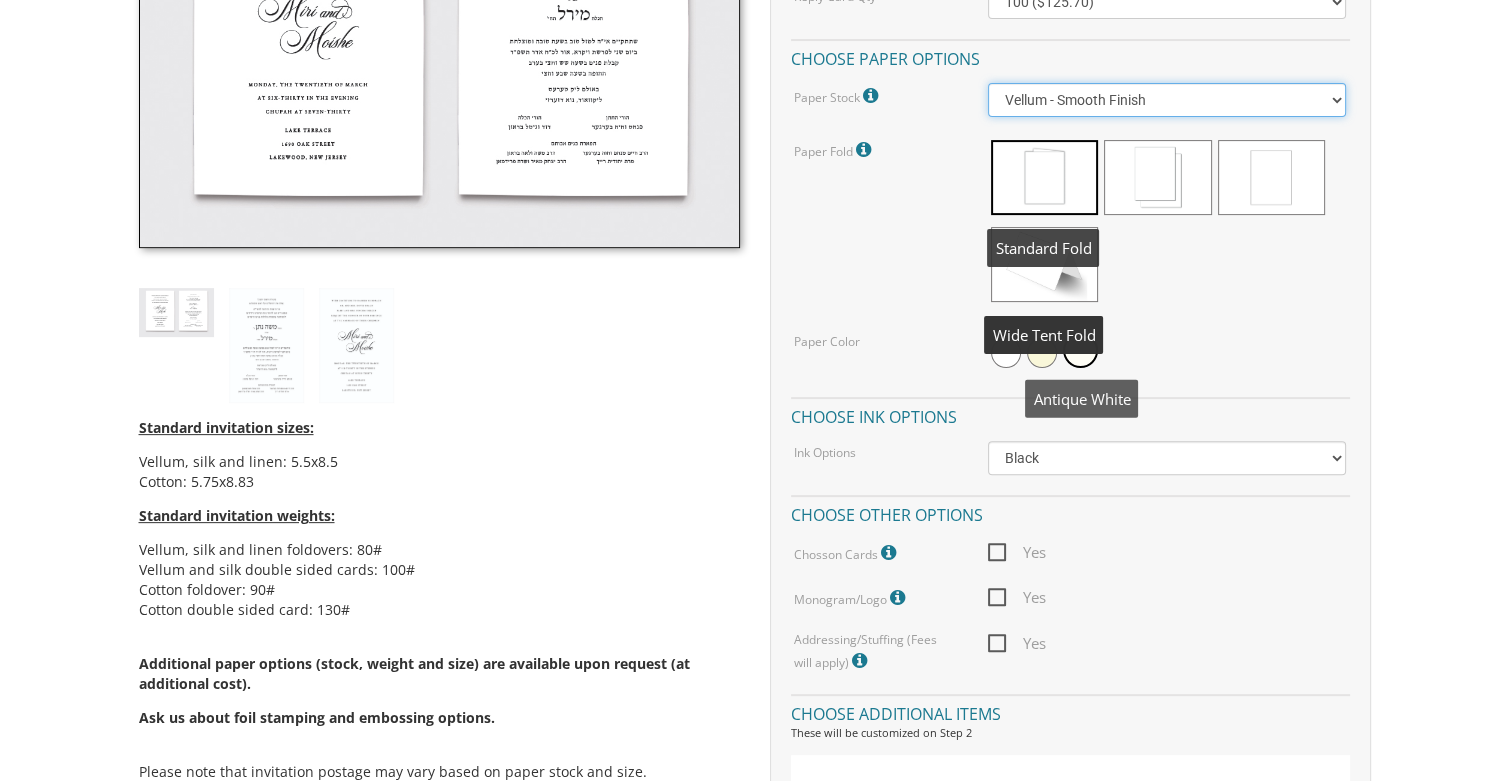 click on "Vellum - Smooth Finish Linen - Subtle Embossed Crosshatch Texture Silk - Soft, Fabric-like Finish Cotton  - Rich Texture, Premium Quality" at bounding box center (1167, 100) 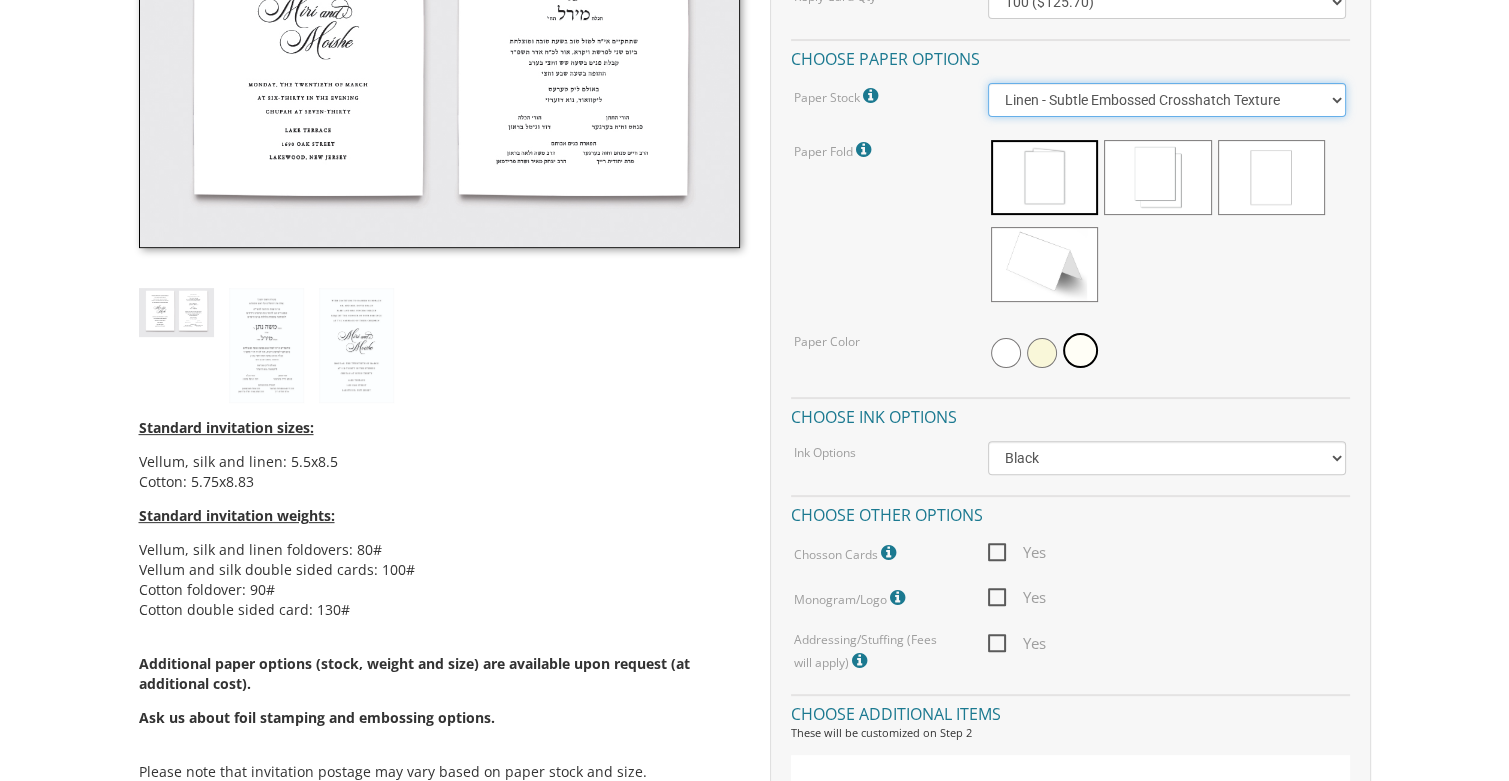 click on "Linen - Subtle Embossed Crosshatch Texture" at bounding box center (0, 0) 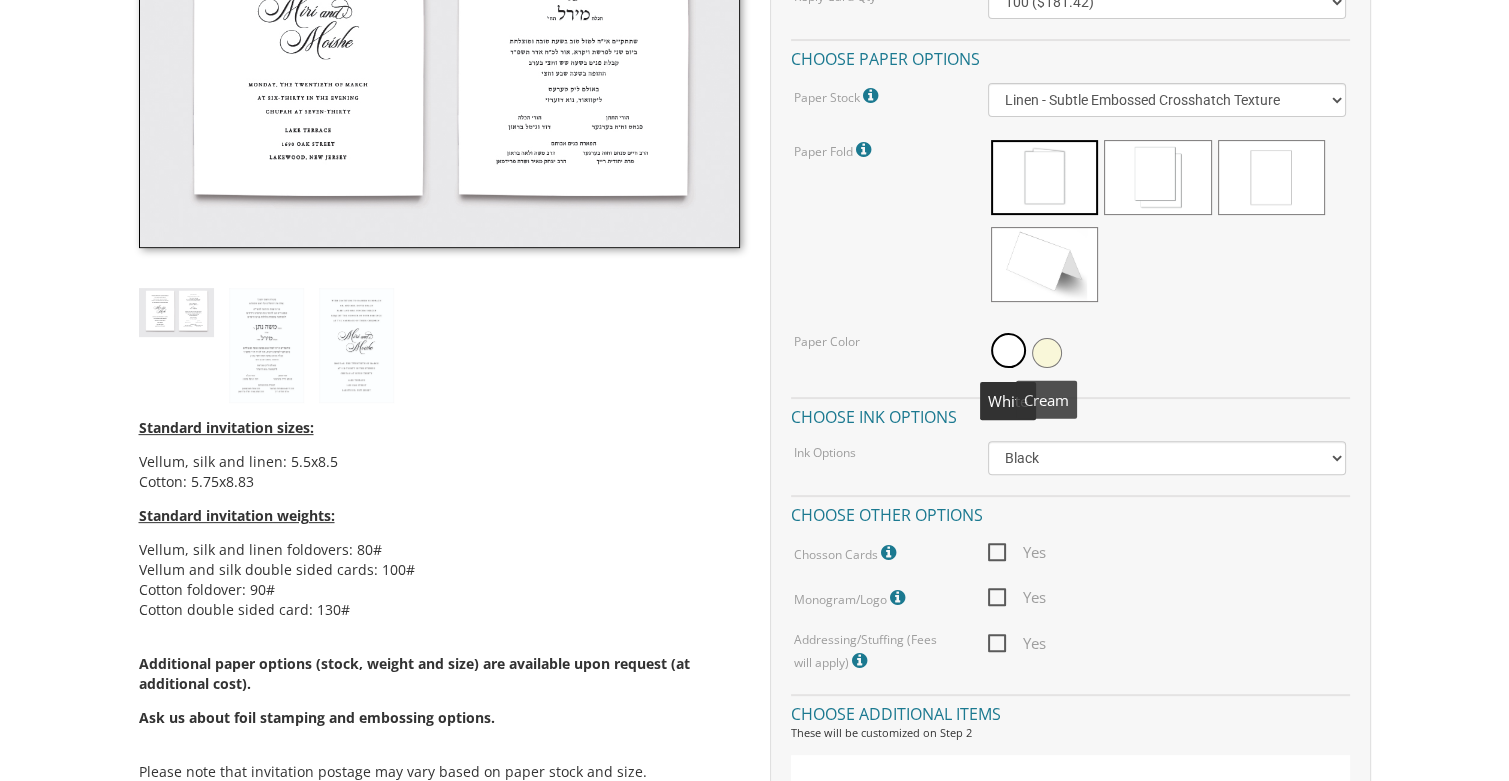 click at bounding box center [1047, 353] 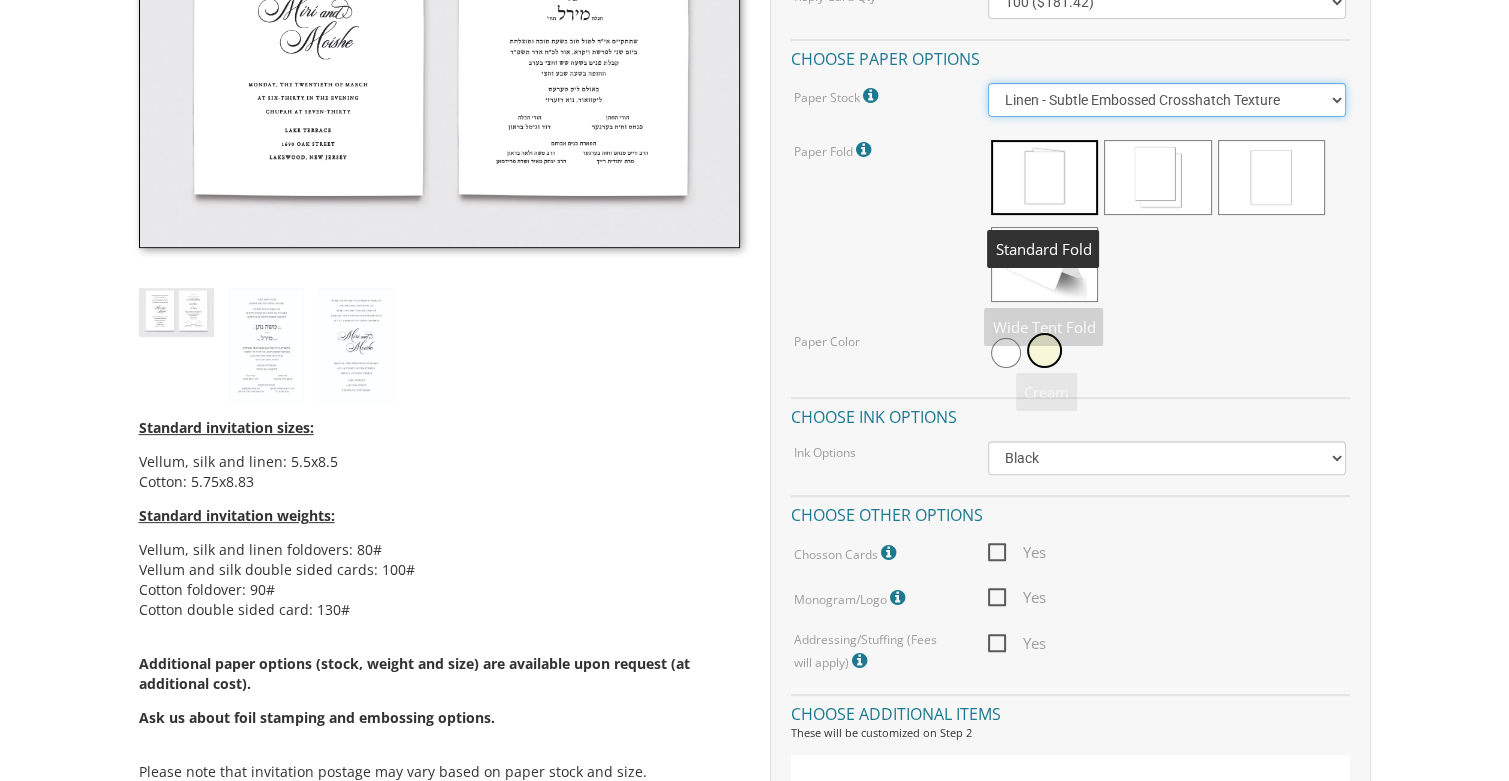 click on "Vellum - Smooth Finish Linen - Subtle Embossed Crosshatch Texture Silk - Soft, Fabric-like Finish Cotton  - Rich Texture, Premium Quality" at bounding box center (1167, 100) 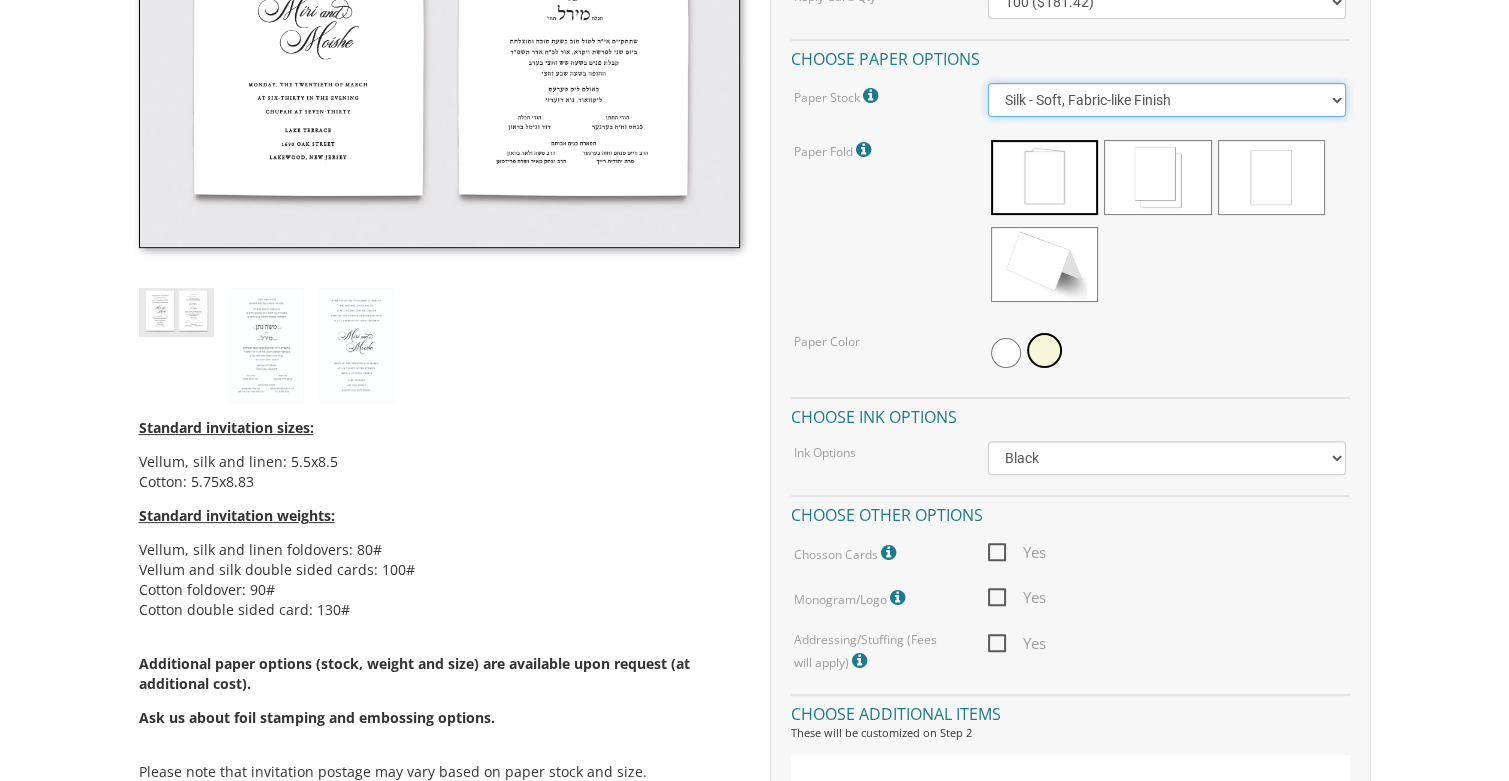 click on "Silk - Soft, Fabric-like Finish" at bounding box center (0, 0) 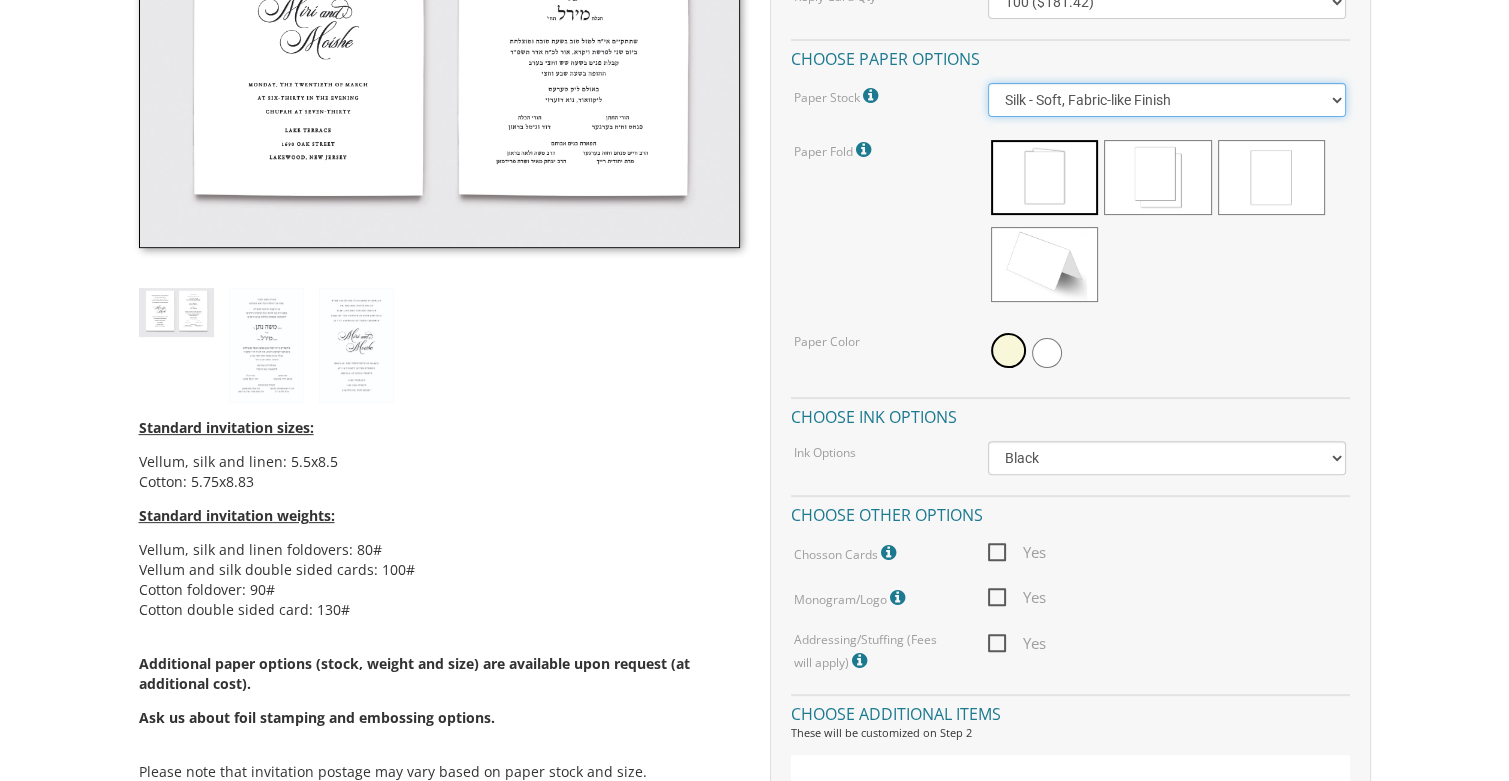 click on "Vellum - Smooth Finish Linen - Subtle Embossed Crosshatch Texture Silk - Soft, Fabric-like Finish Cotton  - Rich Texture, Premium Quality" at bounding box center (1167, 100) 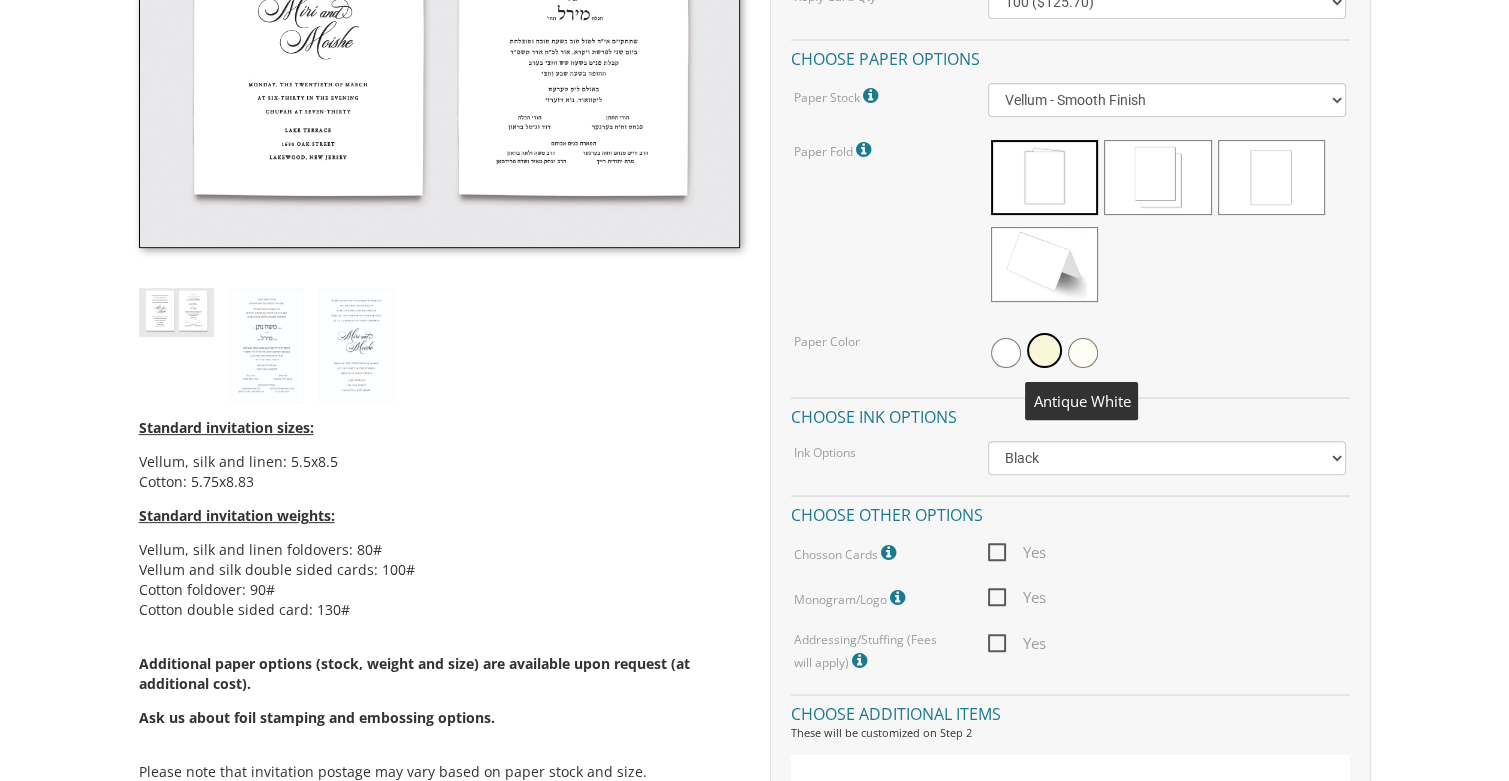 click at bounding box center [1083, 353] 